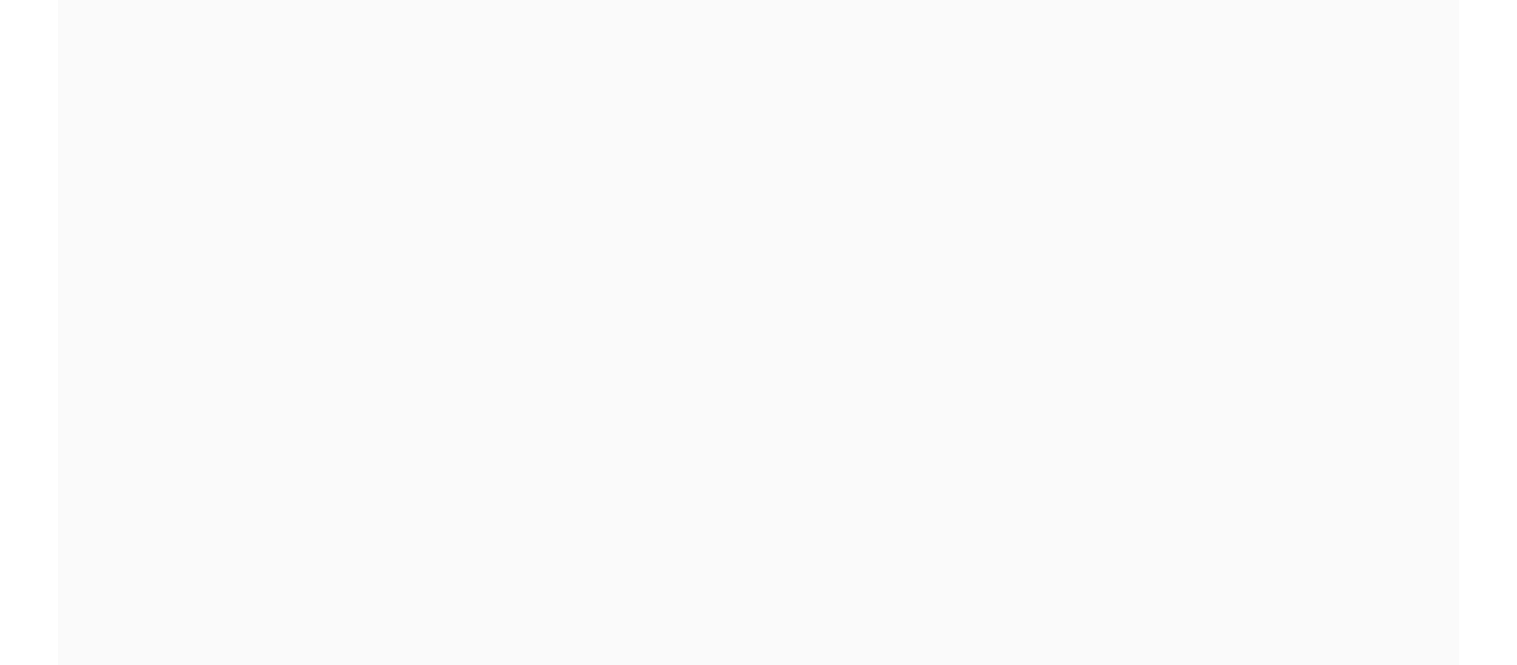 scroll, scrollTop: 0, scrollLeft: 0, axis: both 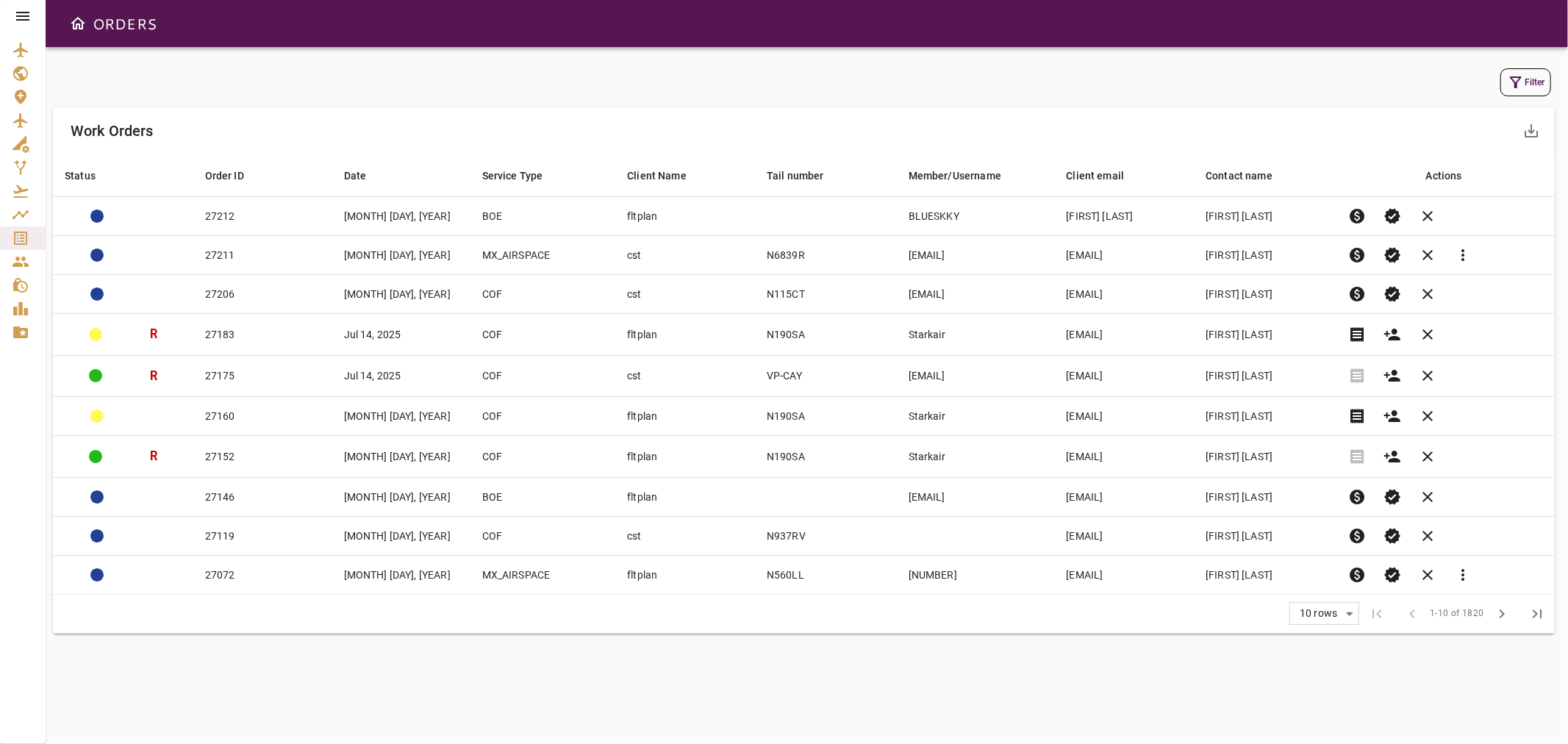 click on "Filter" at bounding box center (1525, 82) 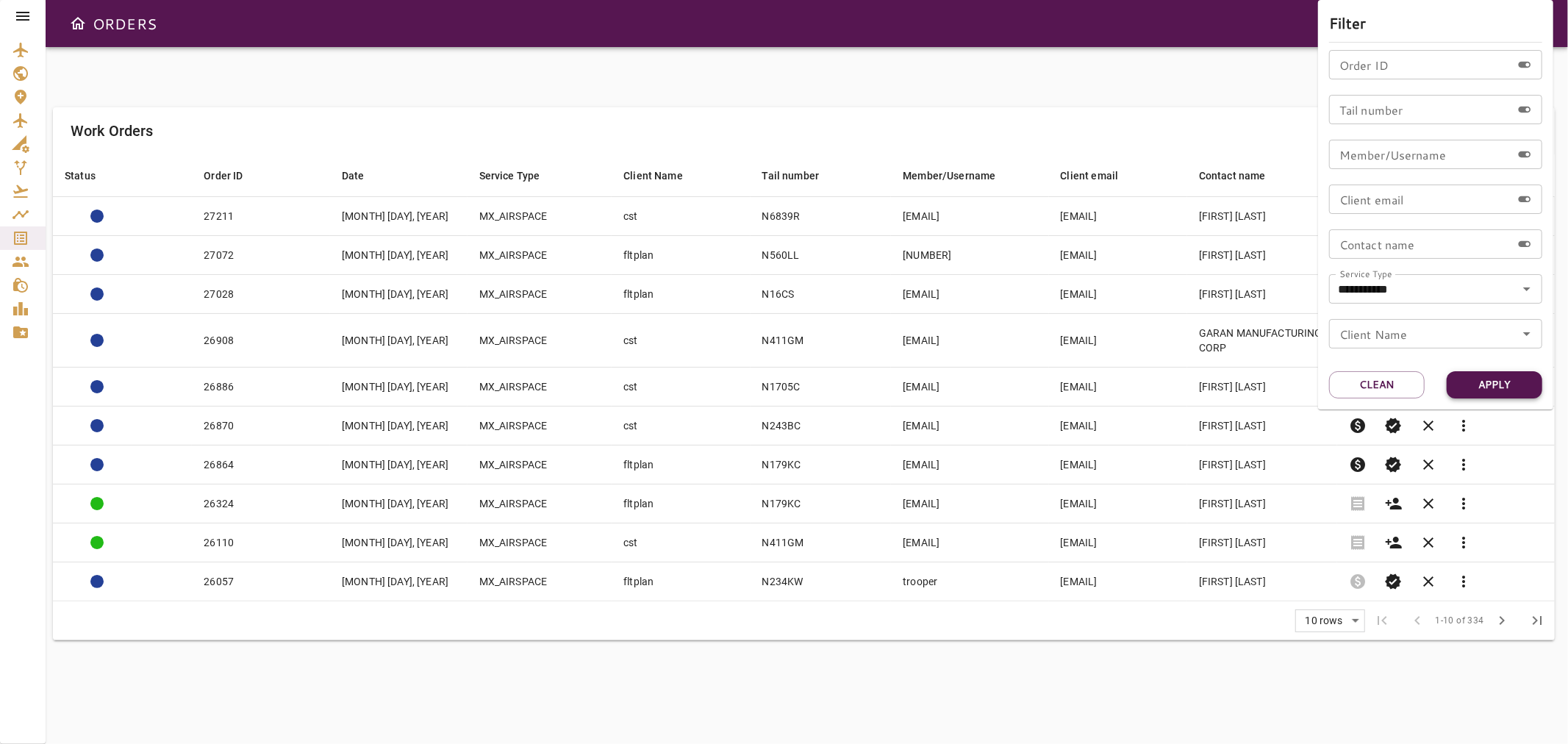 click on "Apply" at bounding box center [1494, 384] 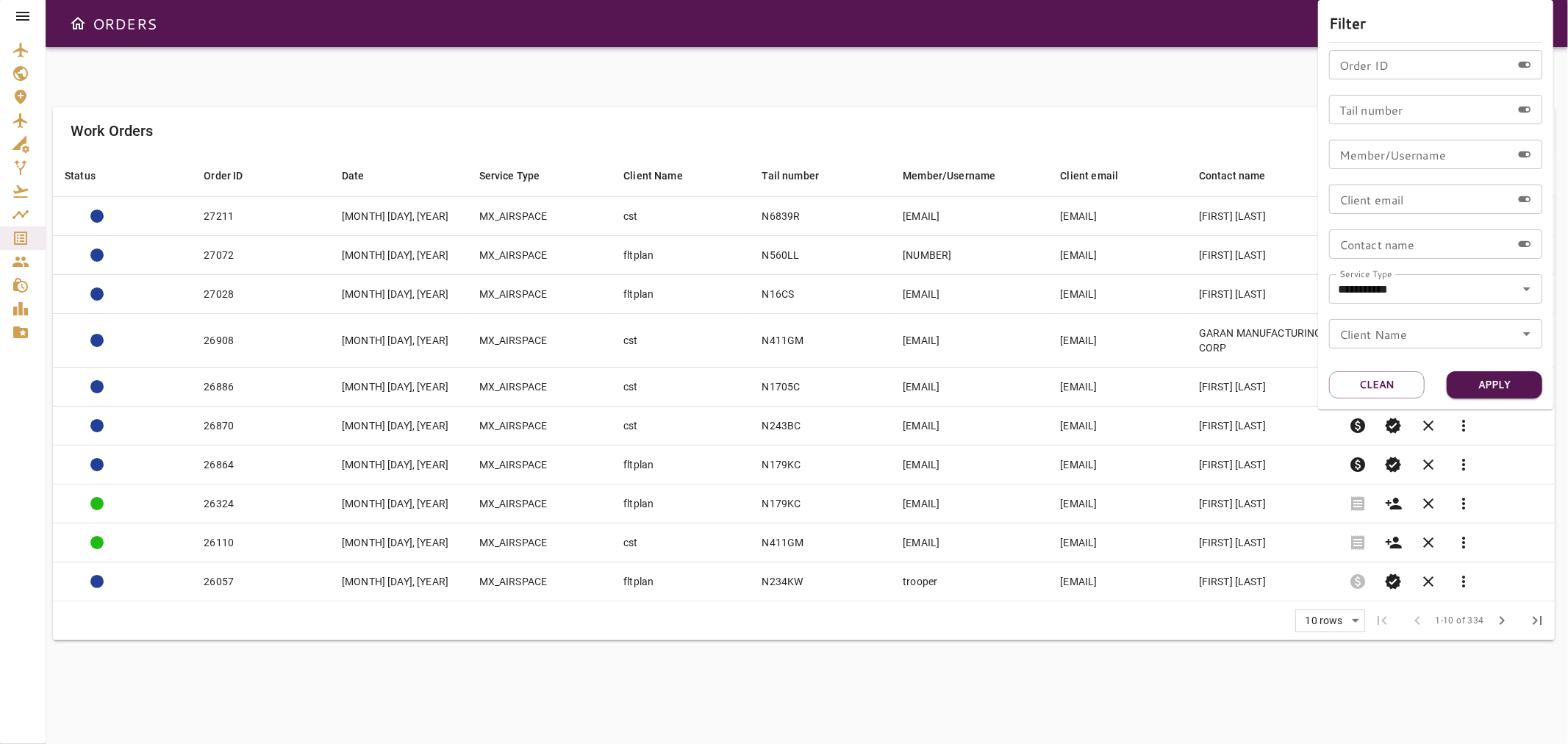 click at bounding box center (784, 372) 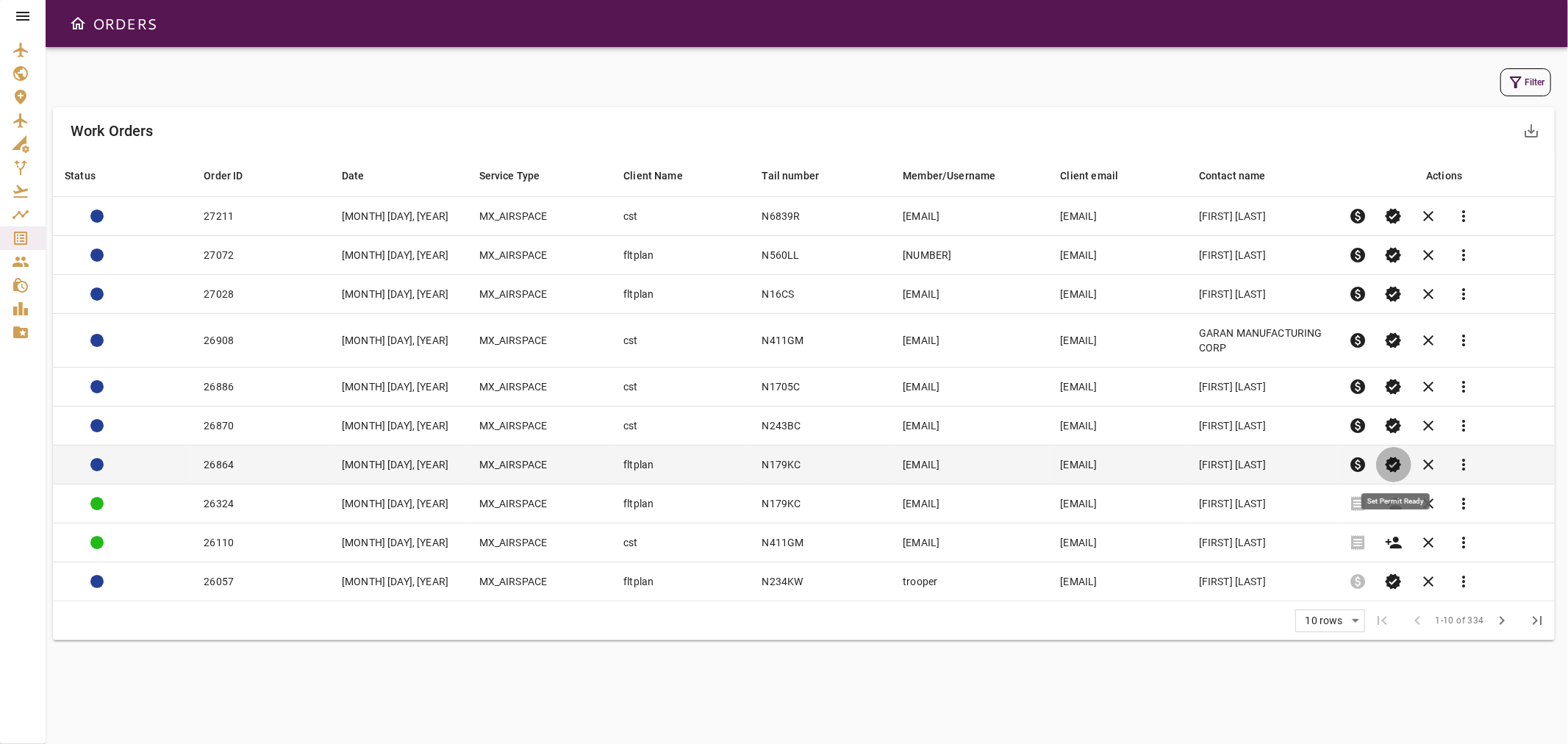 click on "verified" at bounding box center (1394, 465) 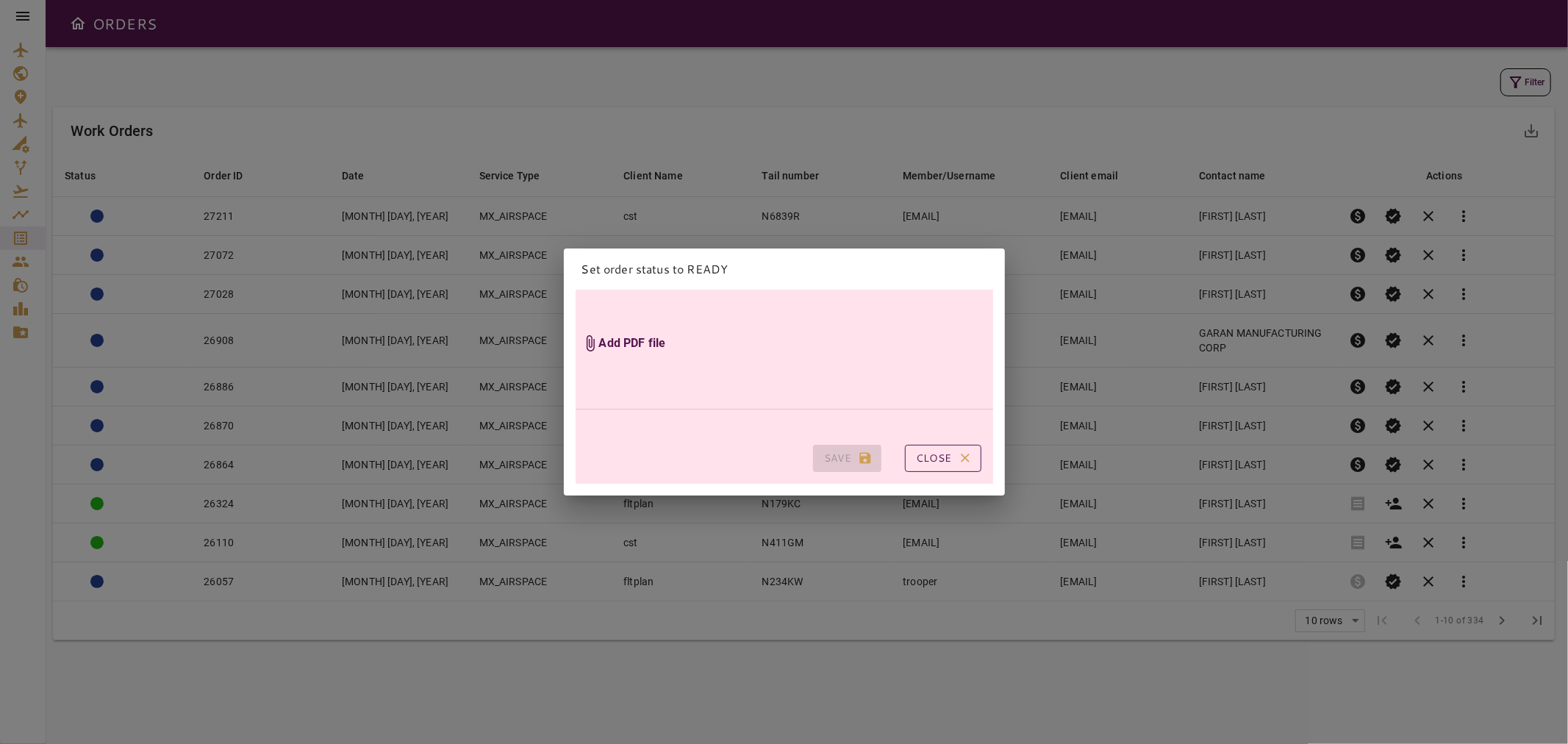 drag, startPoint x: 912, startPoint y: 447, endPoint x: 922, endPoint y: 448, distance: 10.049876 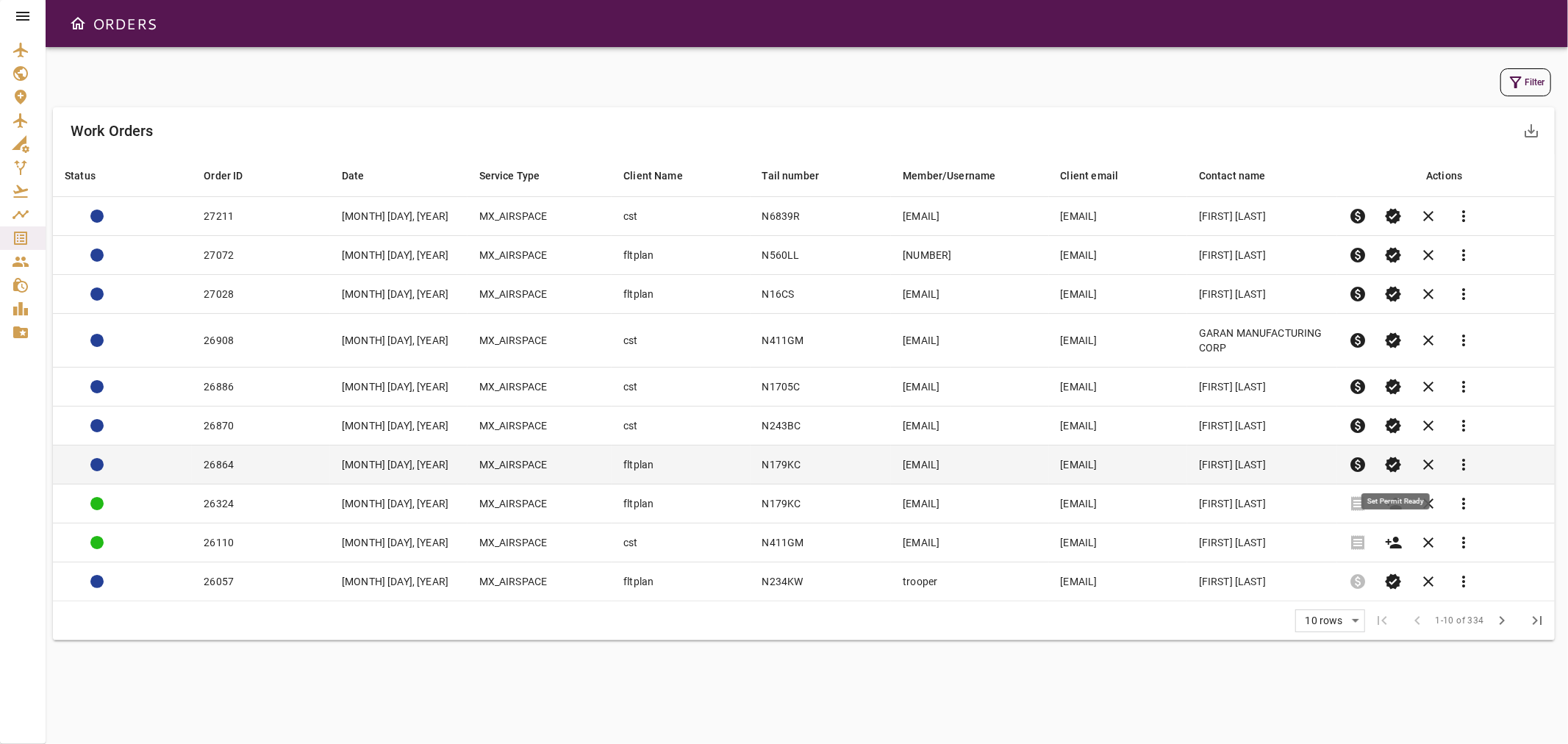 click on "verified" at bounding box center [1394, 465] 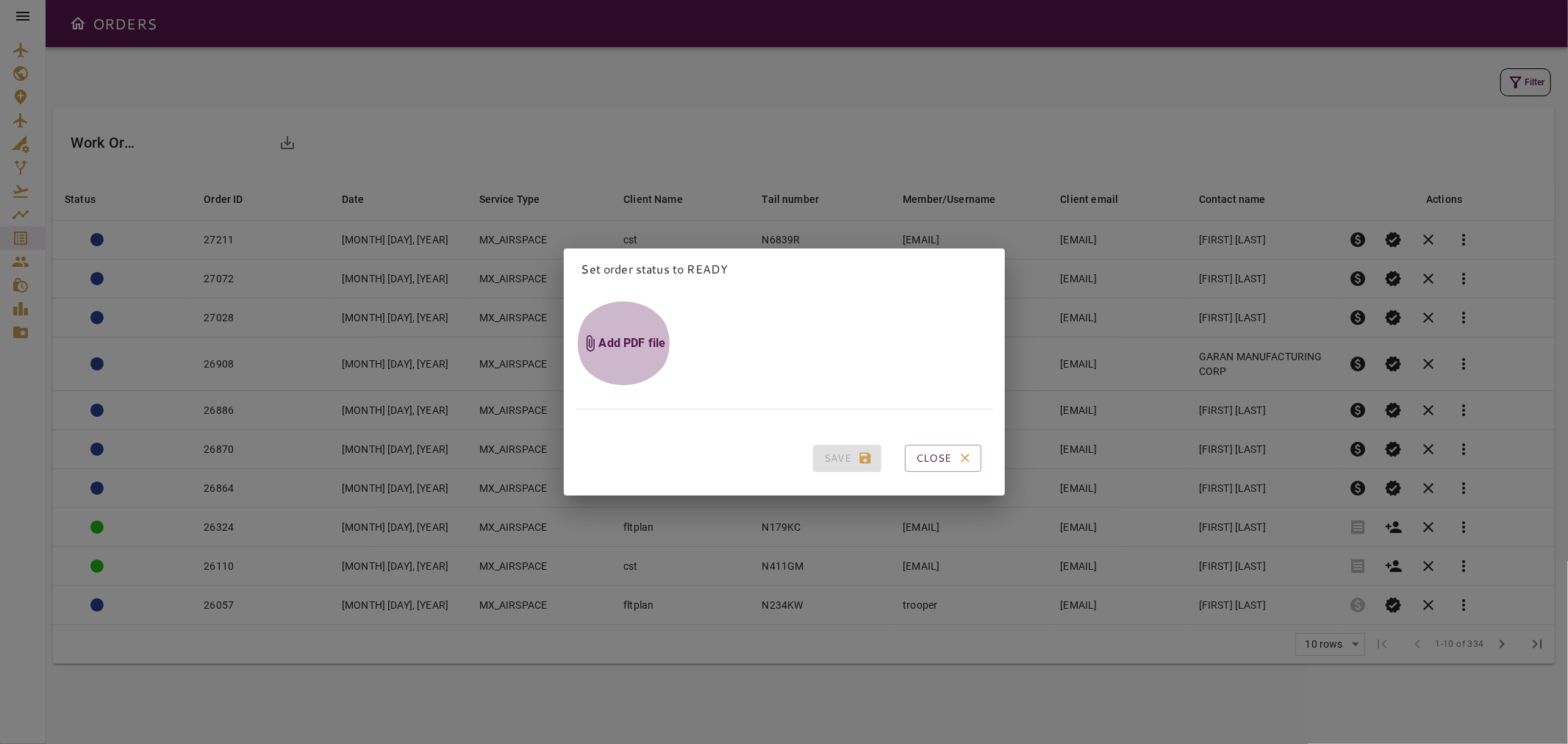 click on "Add PDF file" at bounding box center [632, 343] 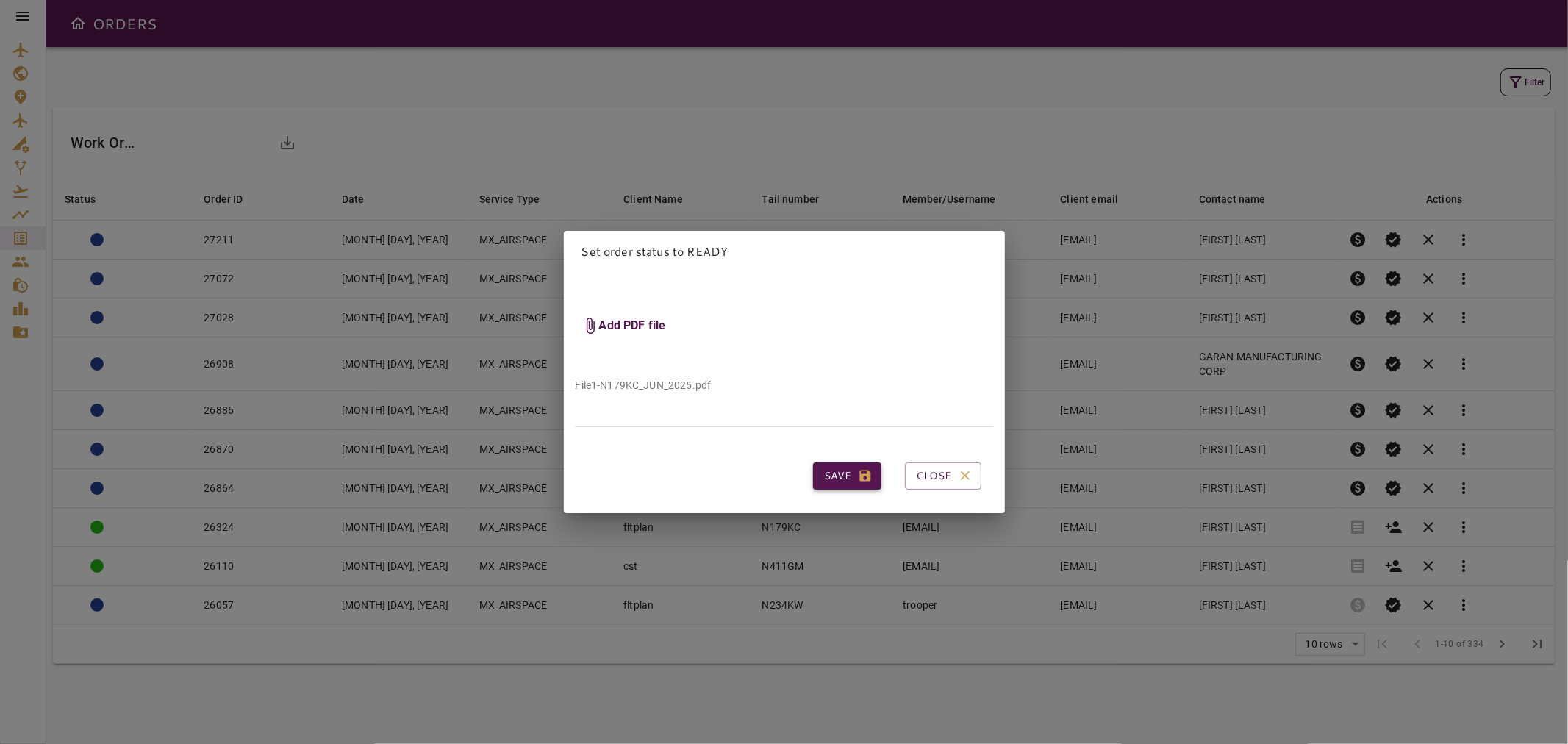 click on "Save" at bounding box center [847, 476] 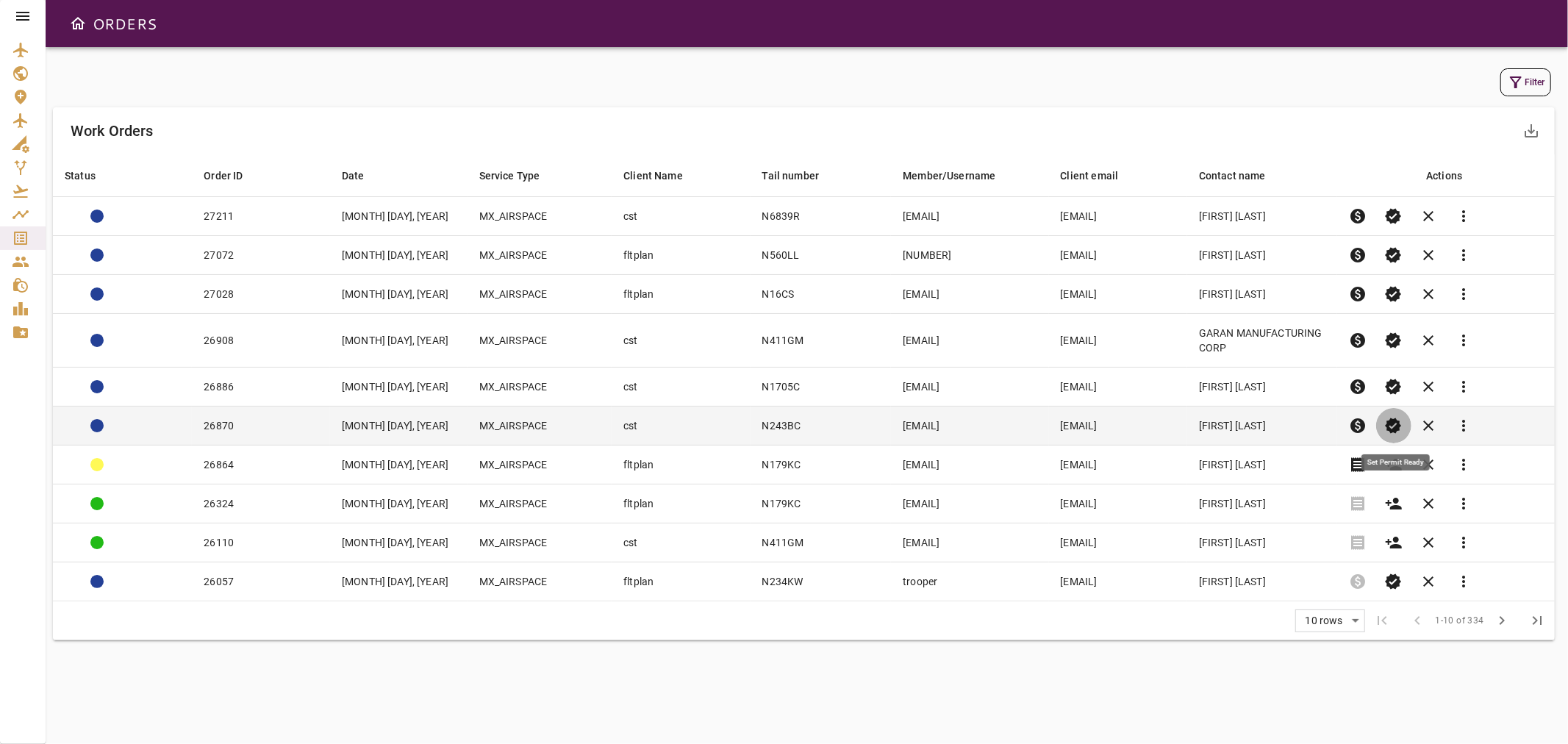 click on "verified" at bounding box center [1394, 426] 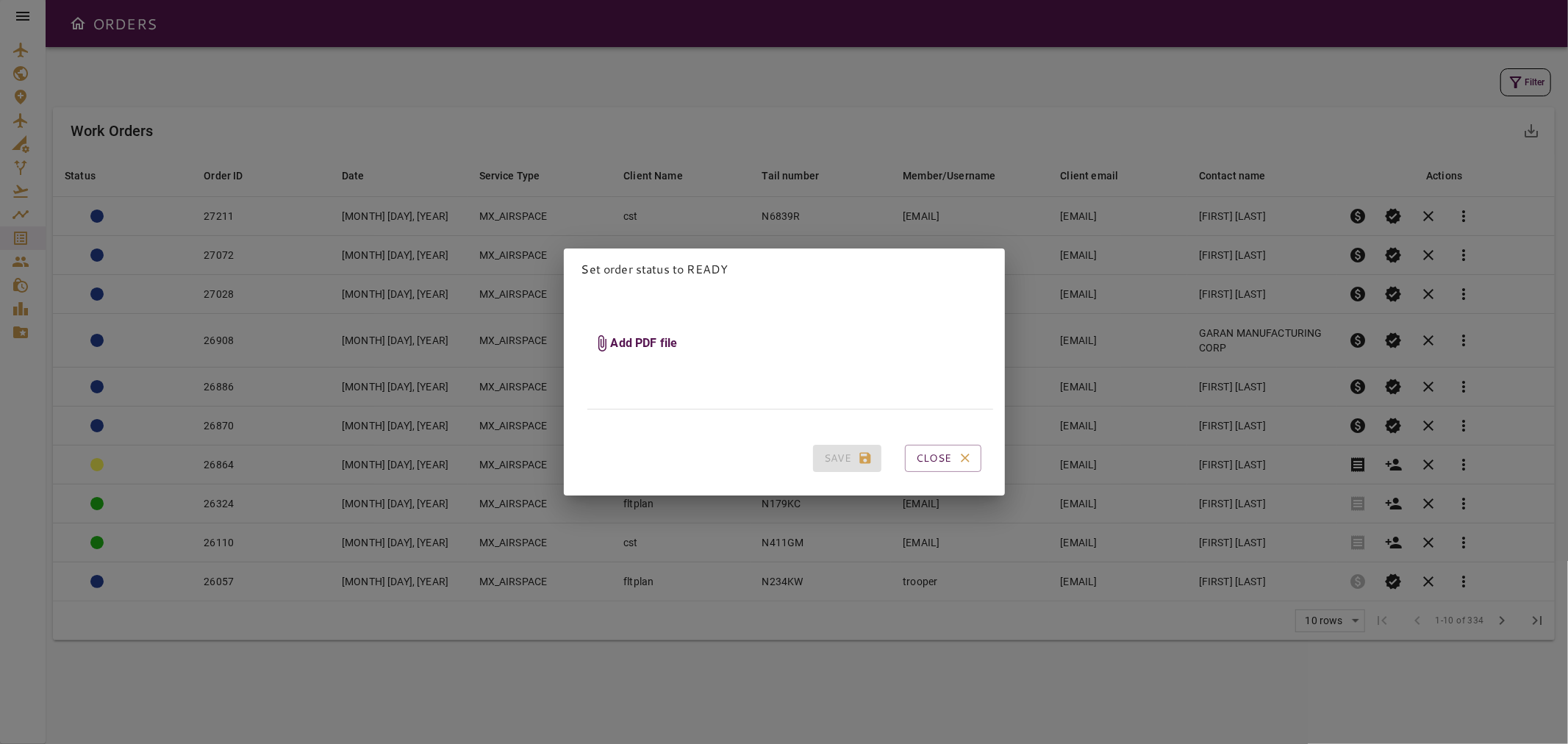 click on "Add PDF file" at bounding box center (644, 343) 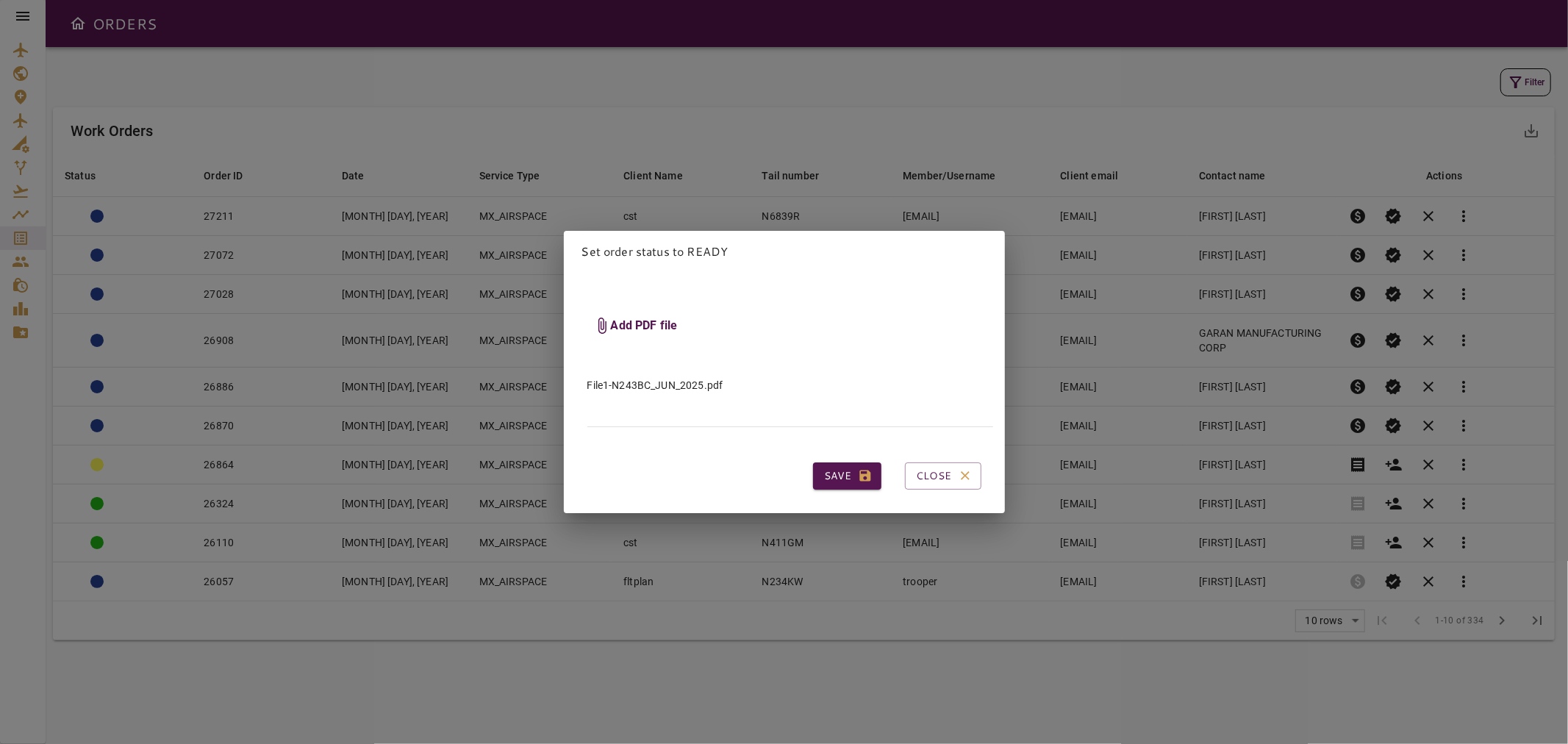 click on "Save" at bounding box center [847, 476] 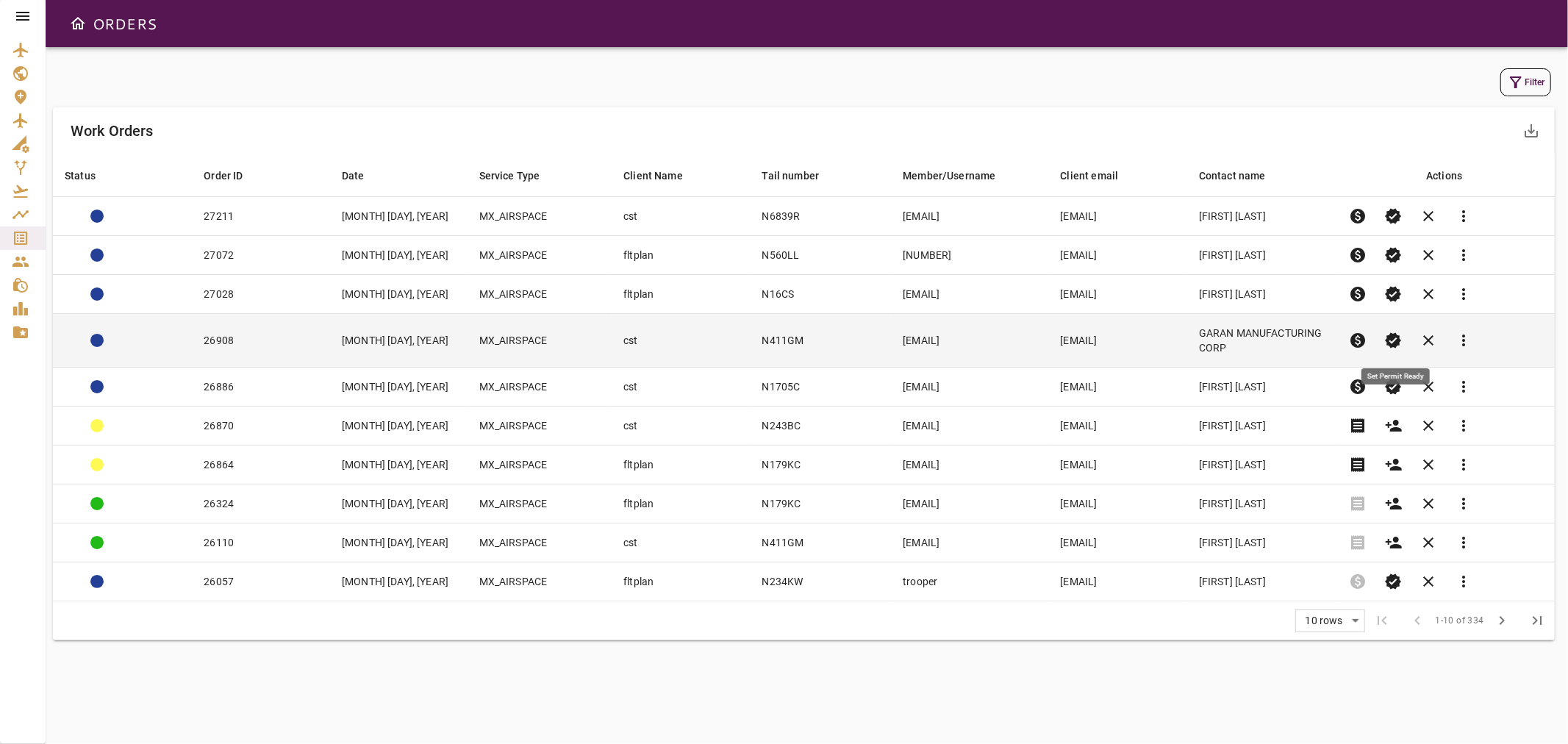 click on "verified" at bounding box center [1394, 340] 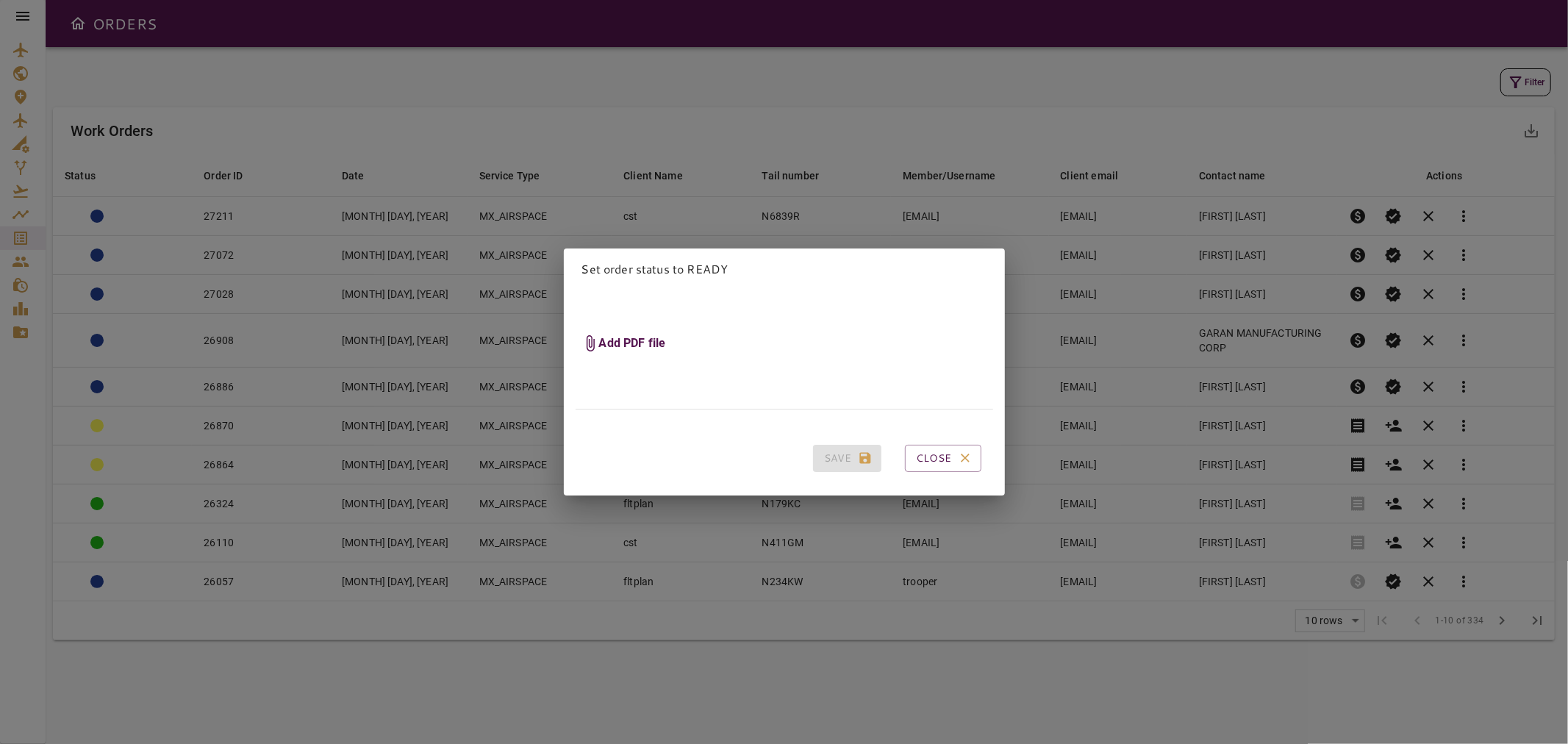 click on "Add PDF file" at bounding box center (632, 343) 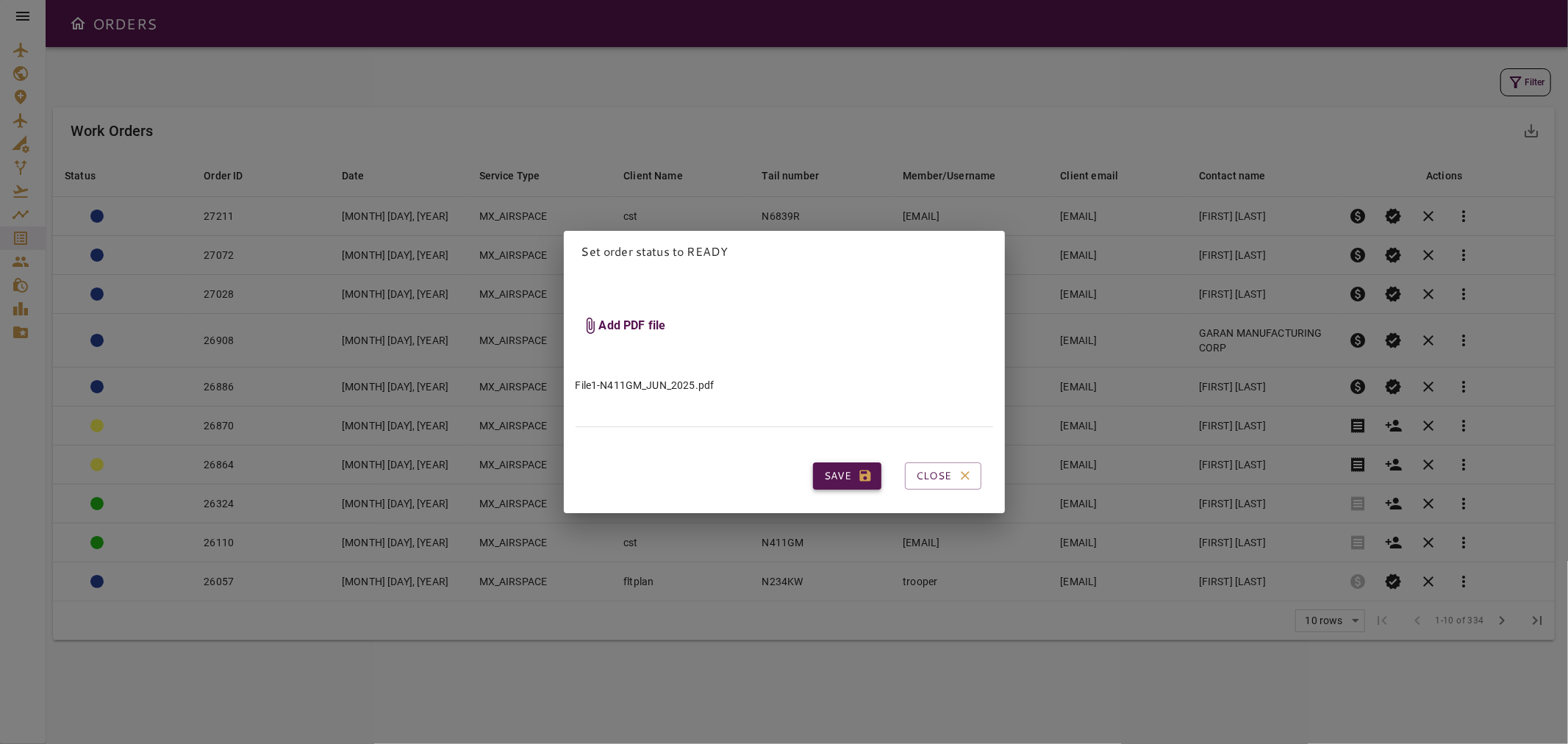 click on "Save" at bounding box center (847, 476) 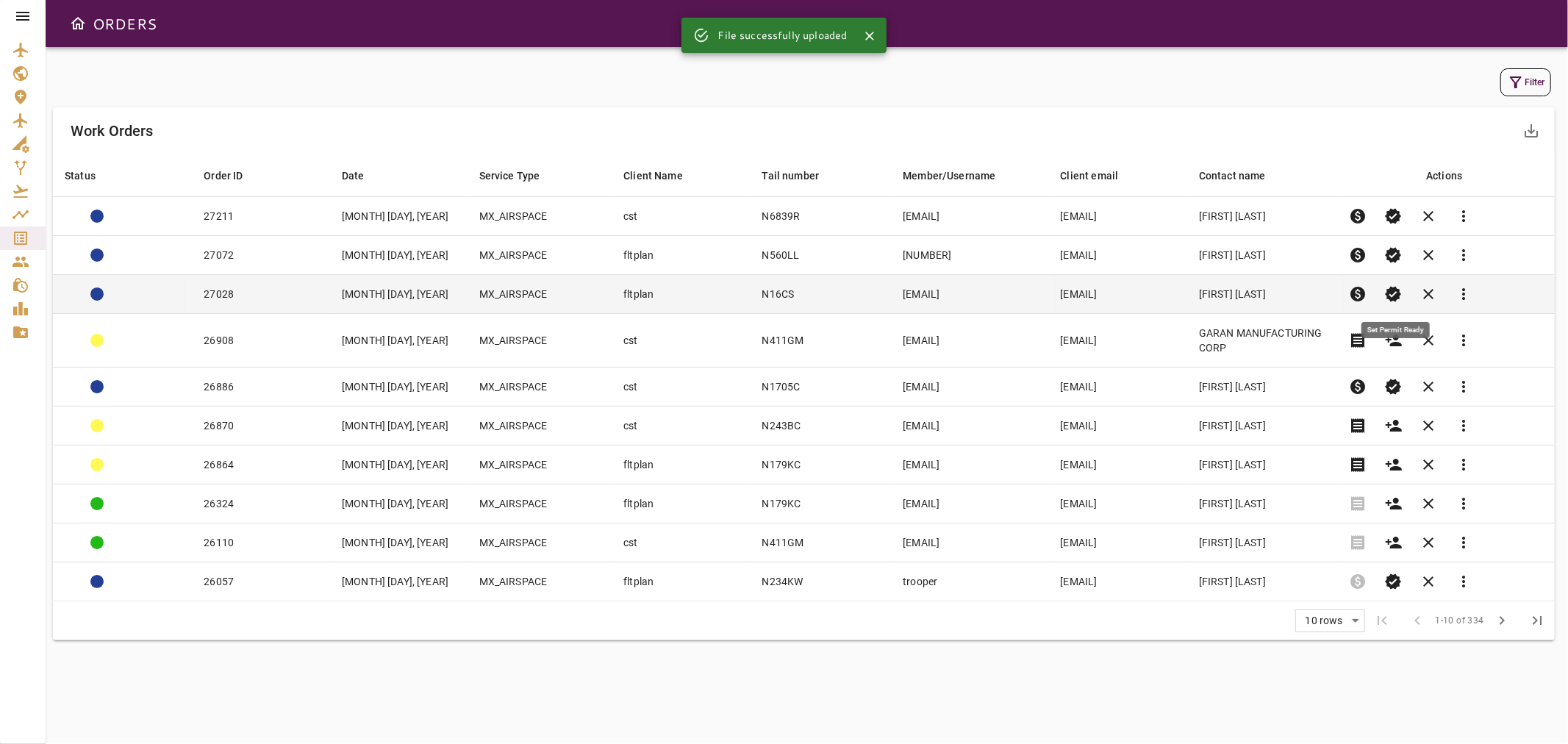 click on "verified" at bounding box center (1394, 294) 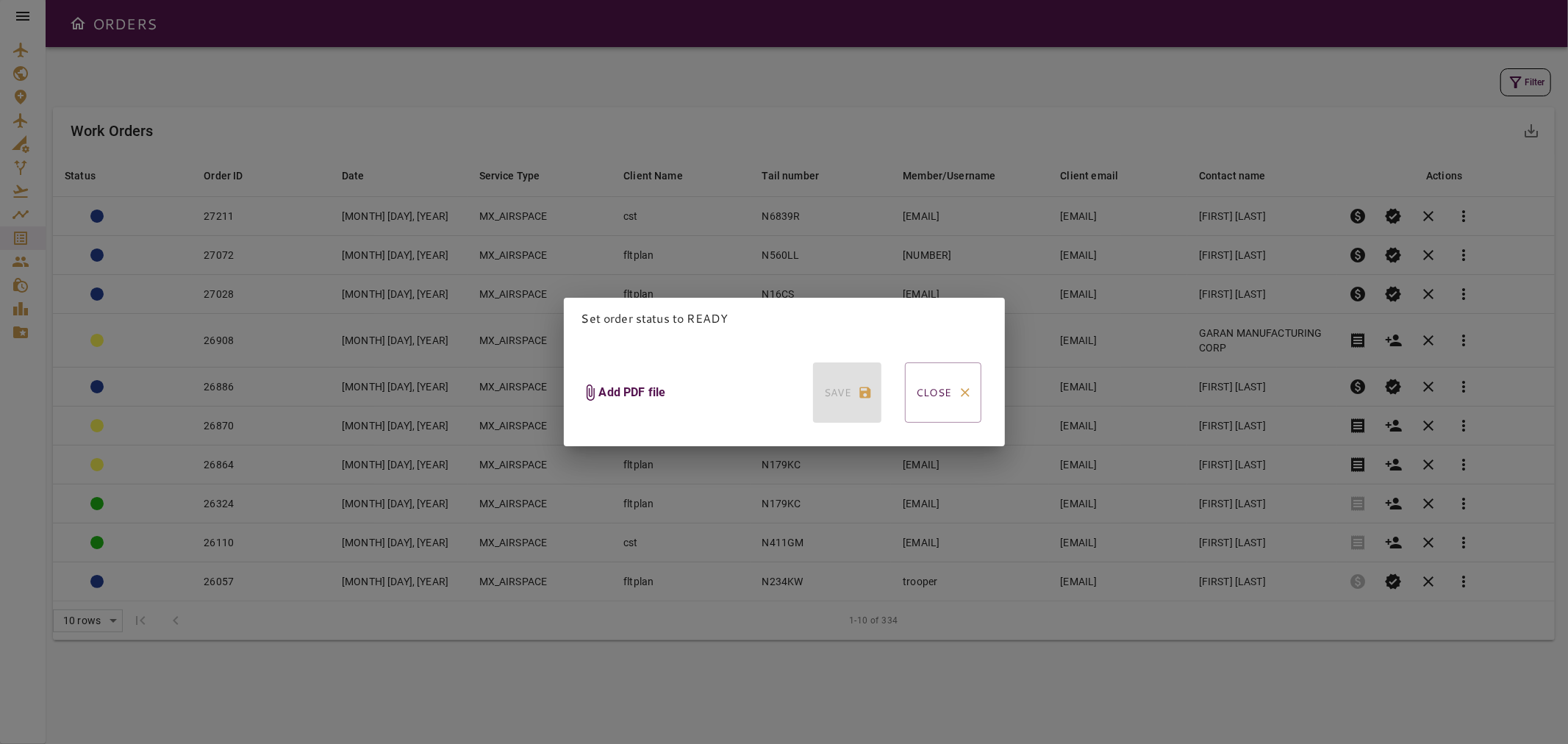 click on "Add PDF file" at bounding box center (632, 393) 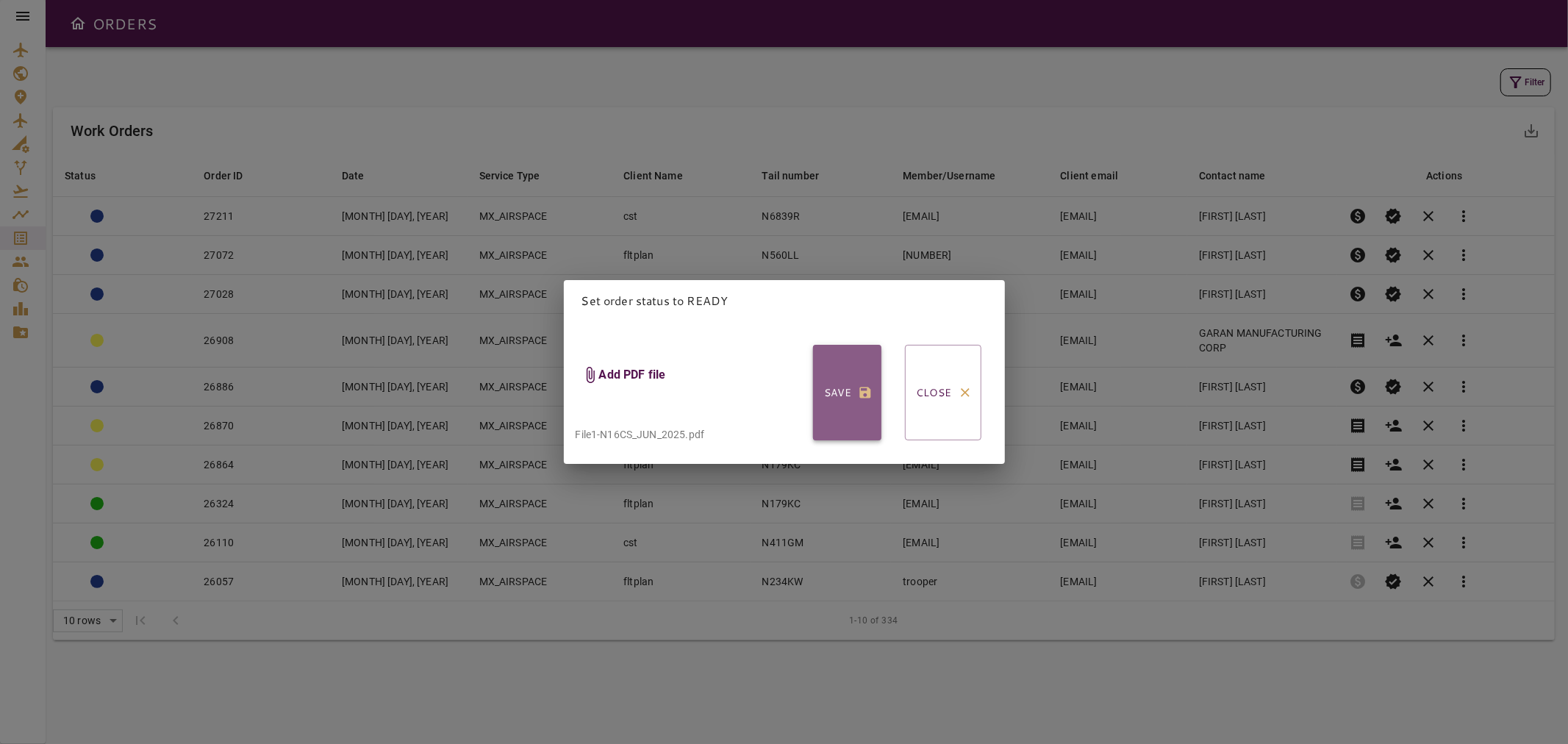 click on "Save" at bounding box center (847, 393) 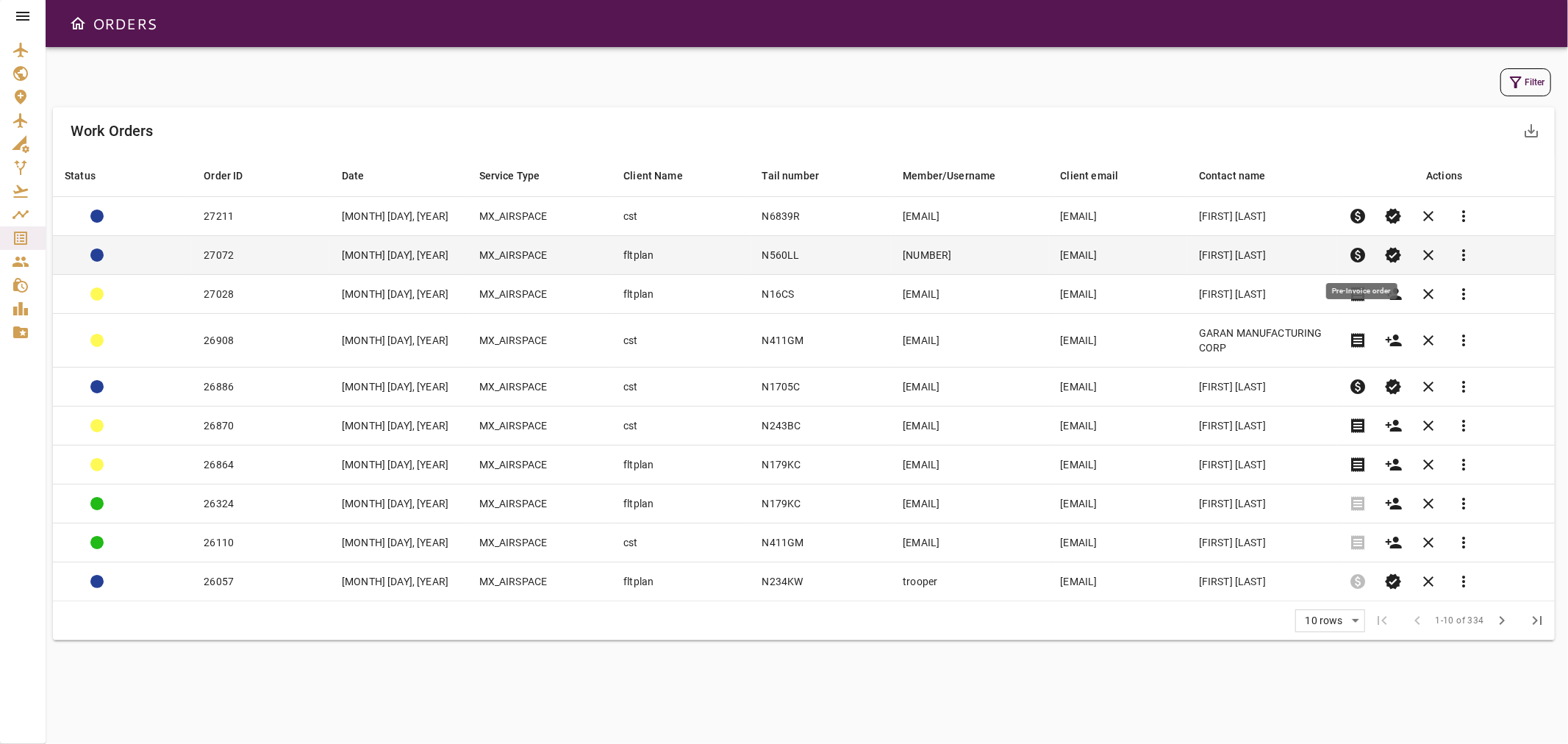 click on "paid" at bounding box center [1358, 255] 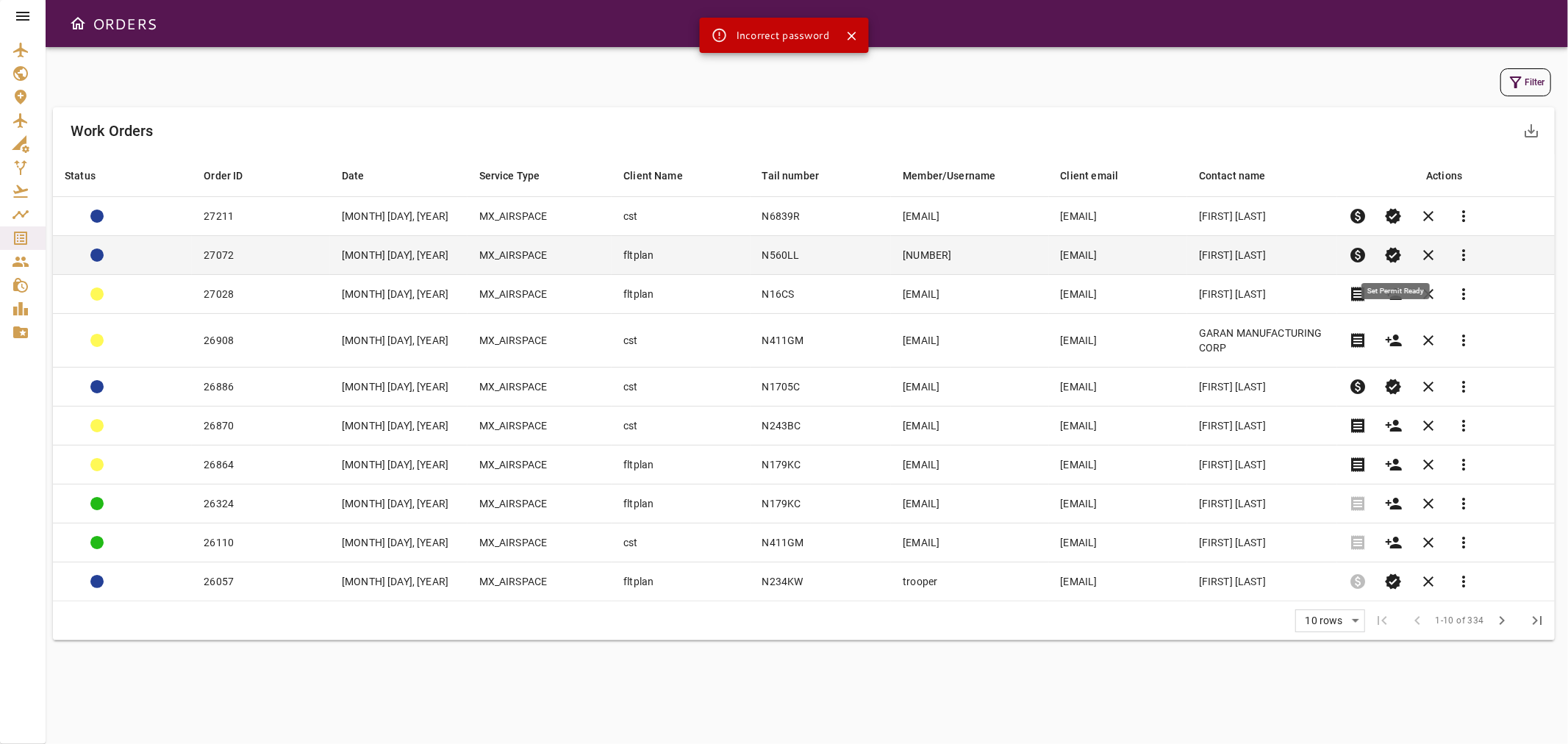 click on "verified" at bounding box center [1394, 255] 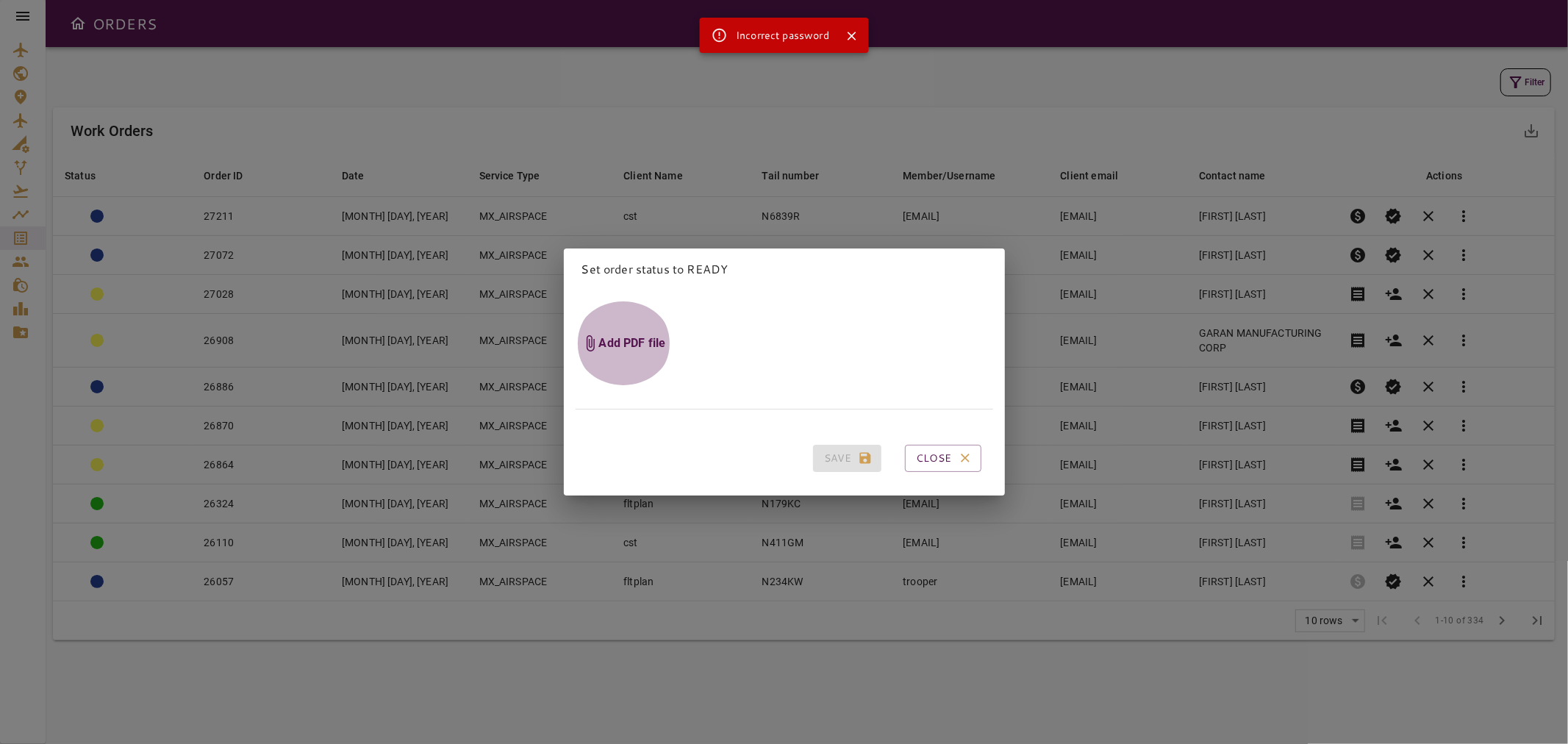 click on "Add PDF file" at bounding box center (632, 343) 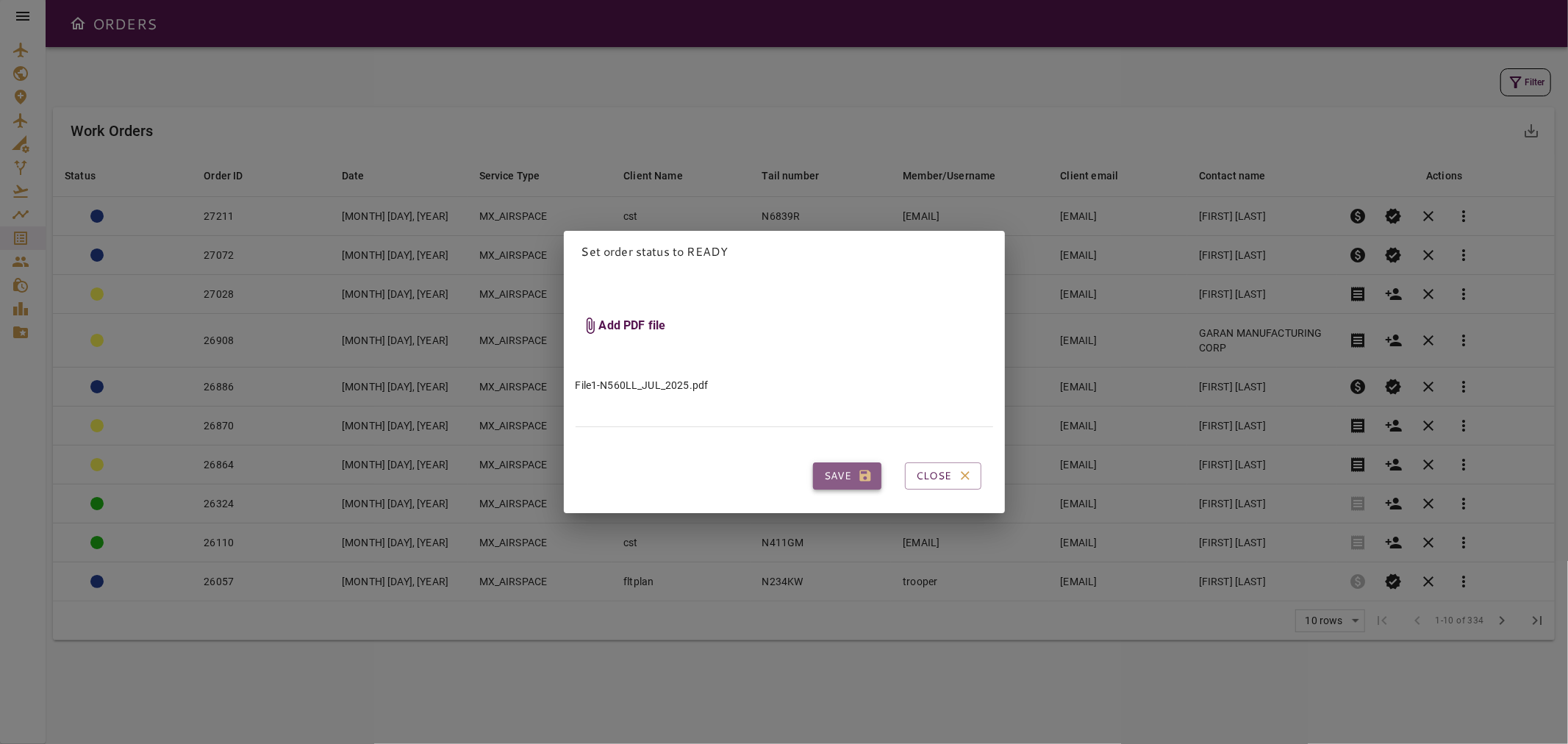 click 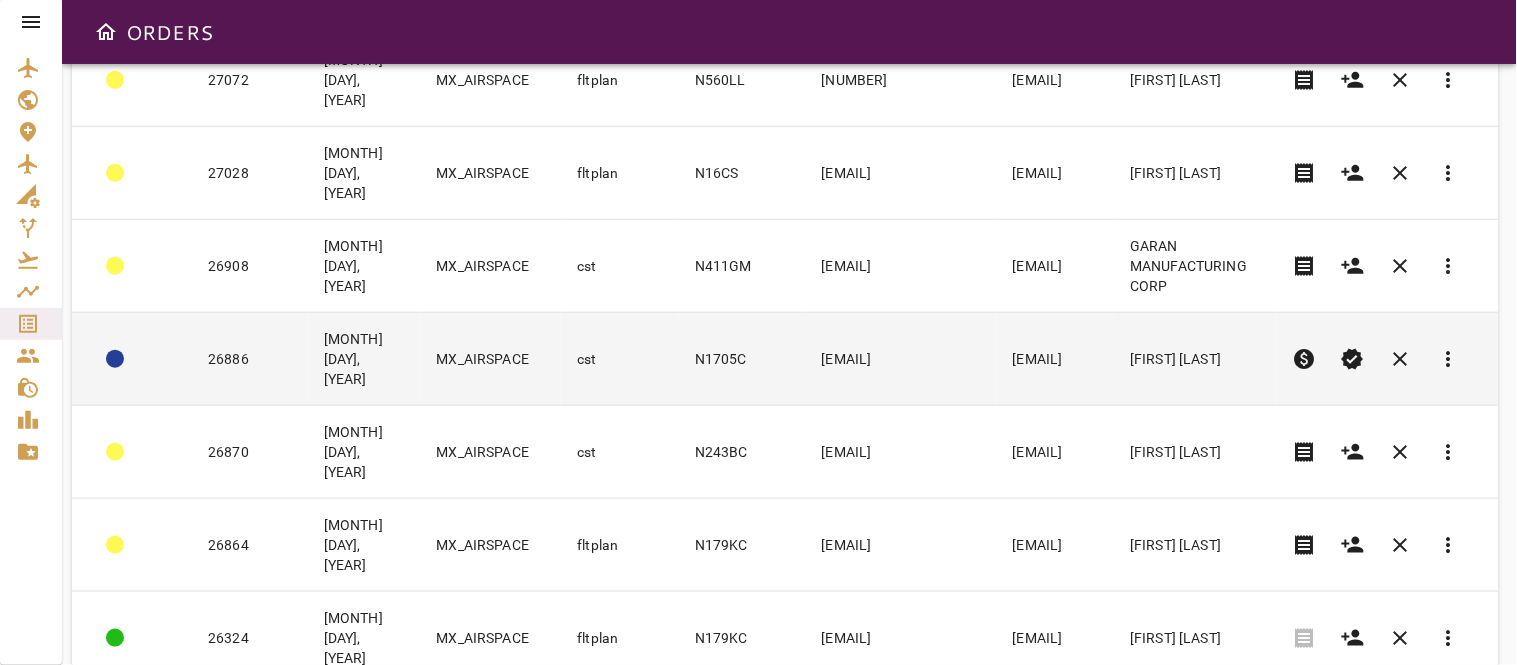 scroll, scrollTop: 453, scrollLeft: 0, axis: vertical 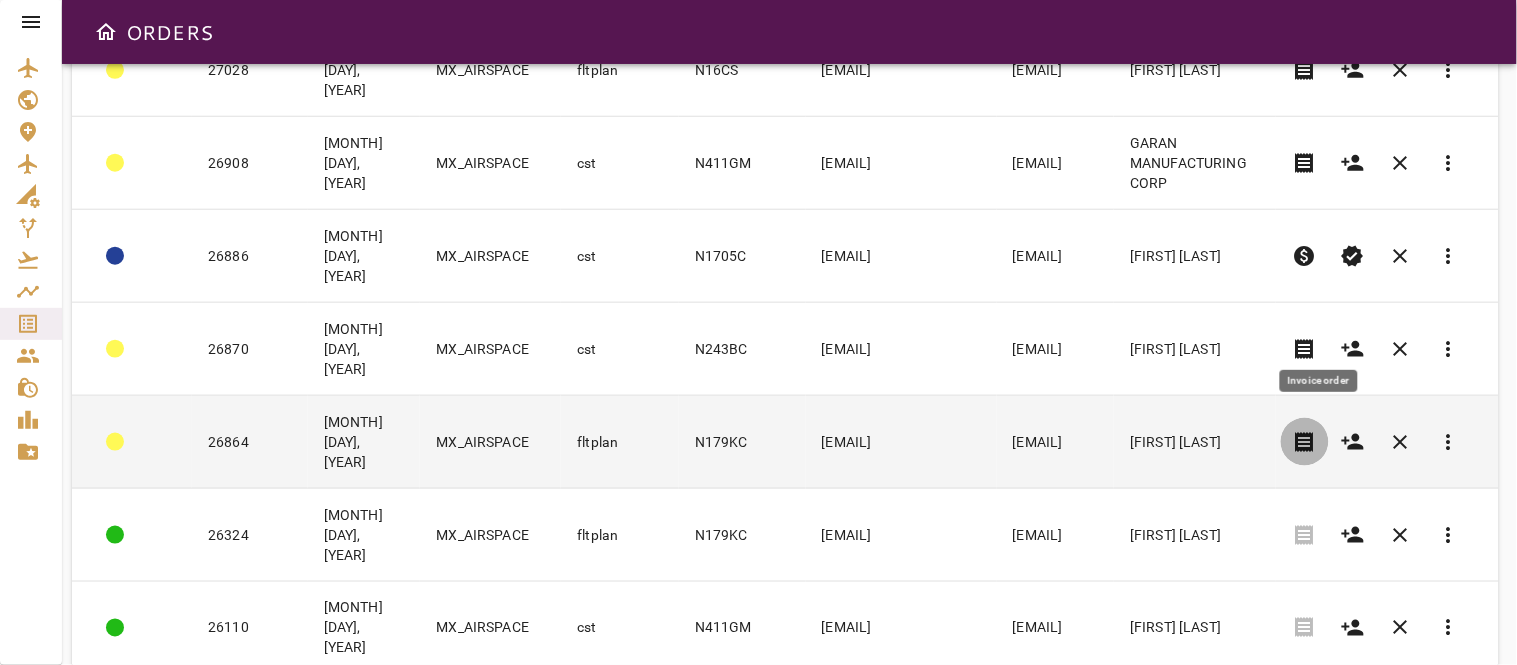 click on "receipt" at bounding box center [1305, 442] 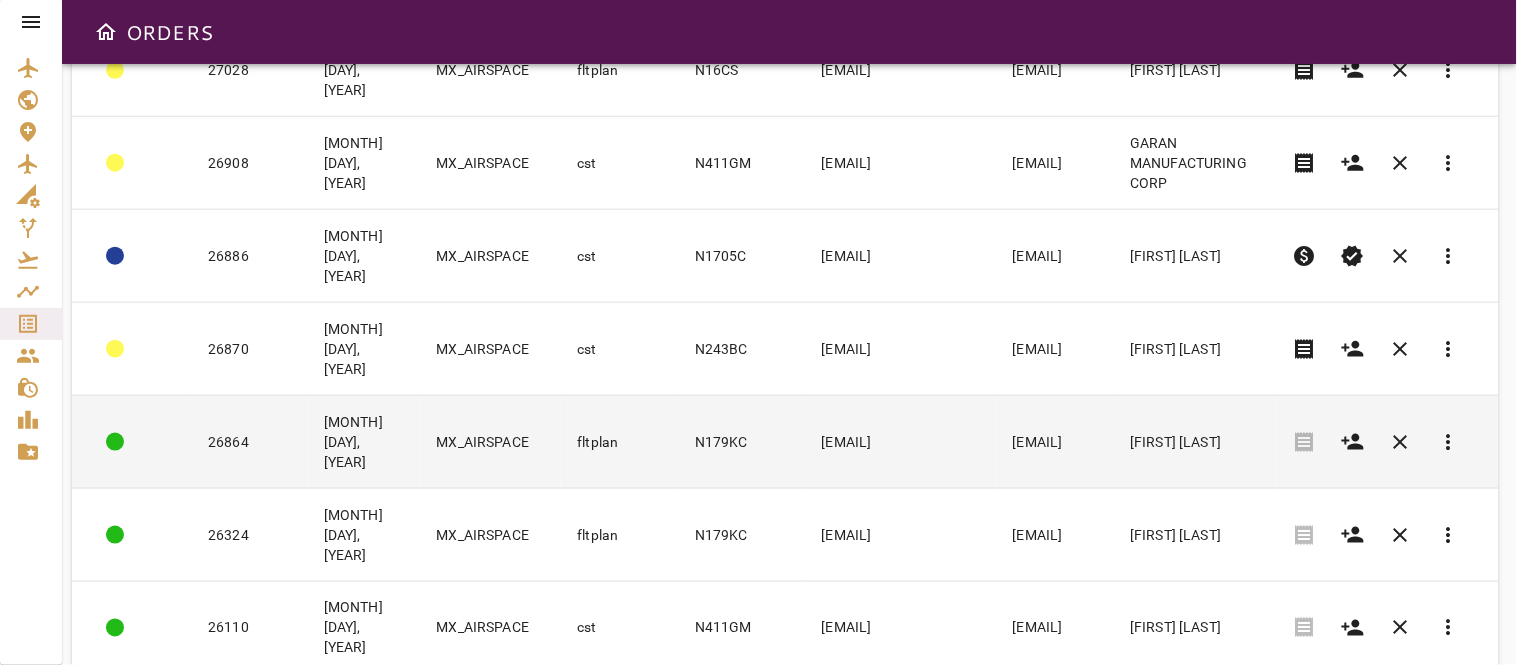 click on "[EMAIL]" at bounding box center [901, 442] 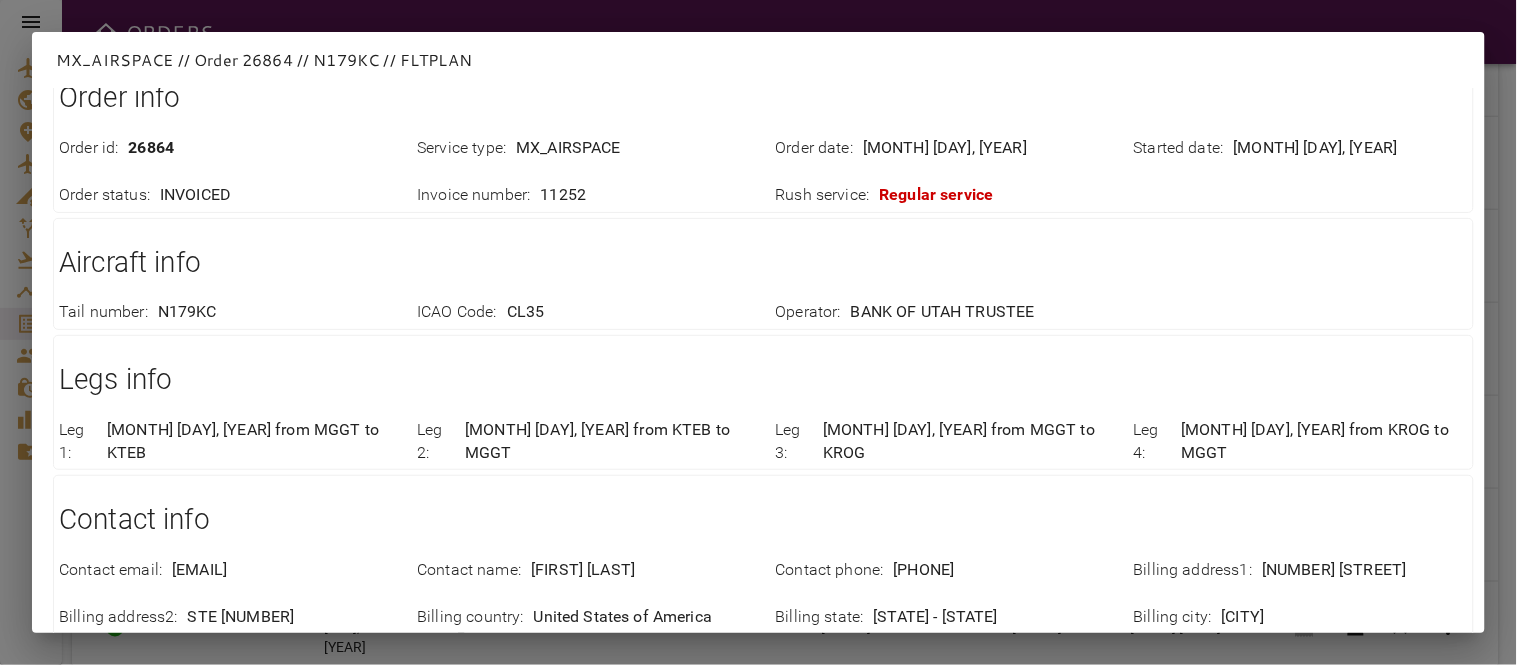 scroll, scrollTop: 553, scrollLeft: 0, axis: vertical 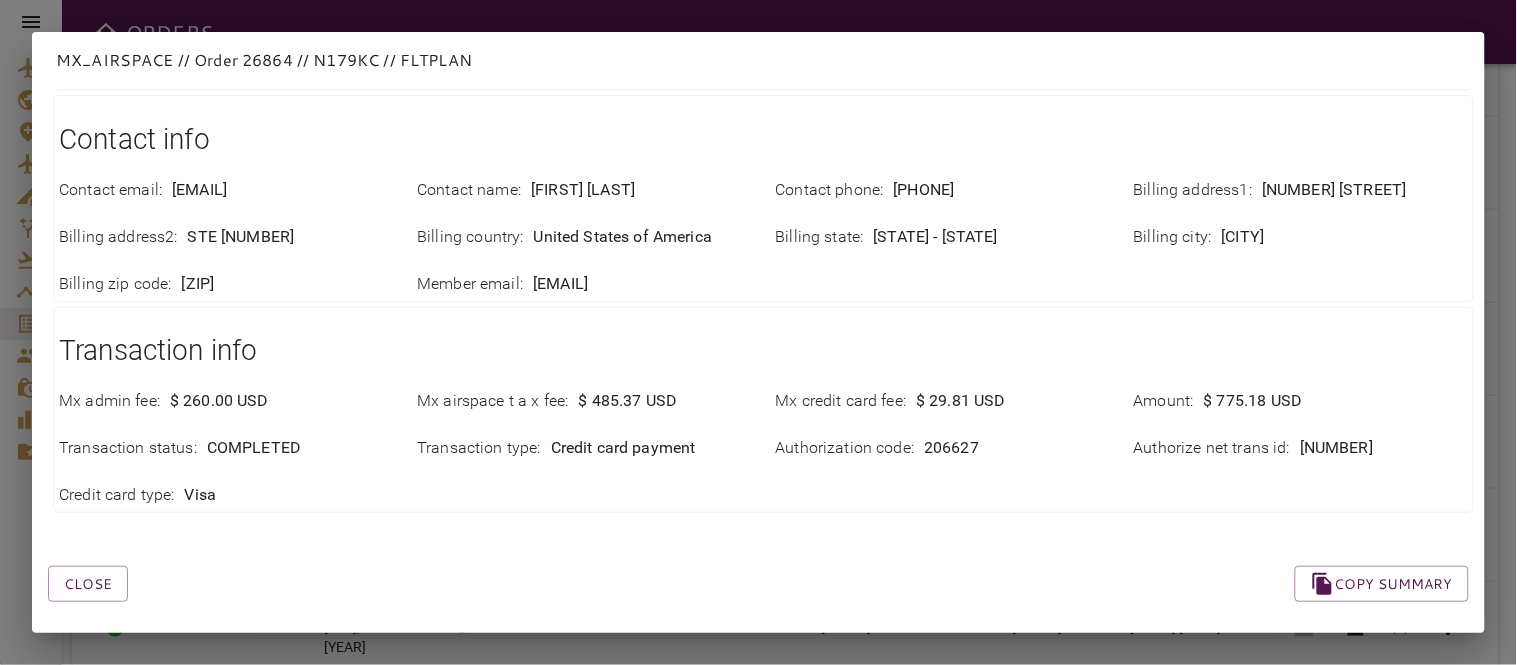 drag, startPoint x: 1282, startPoint y: 430, endPoint x: 1426, endPoint y: 430, distance: 144 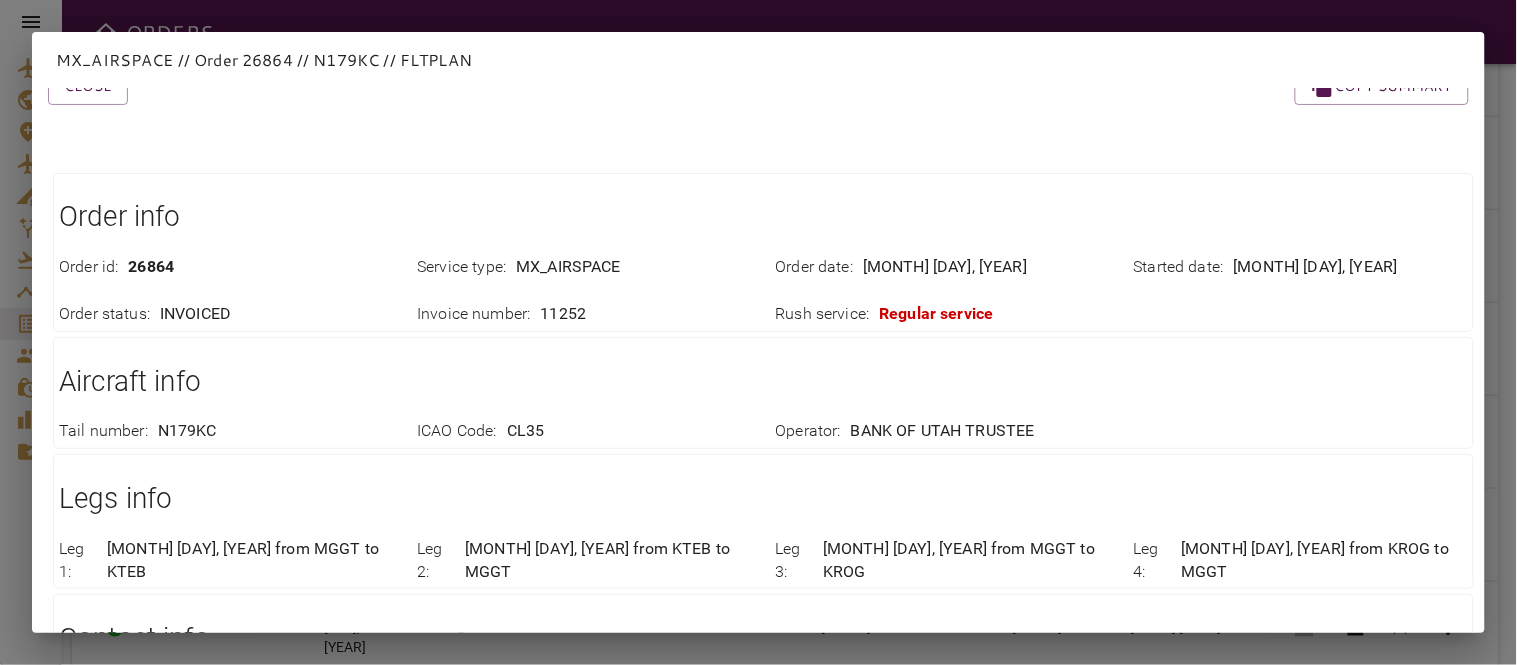 scroll, scrollTop: 0, scrollLeft: 0, axis: both 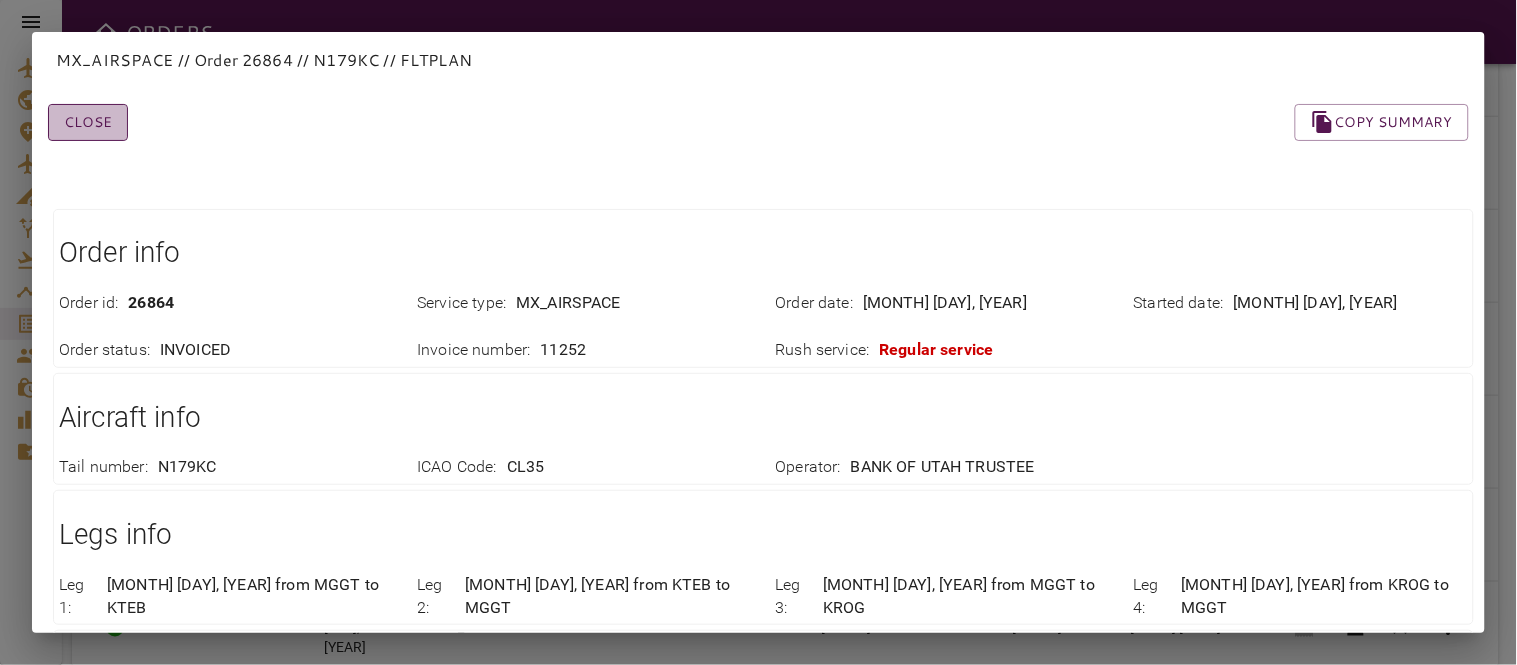 click on "Close" at bounding box center [88, 122] 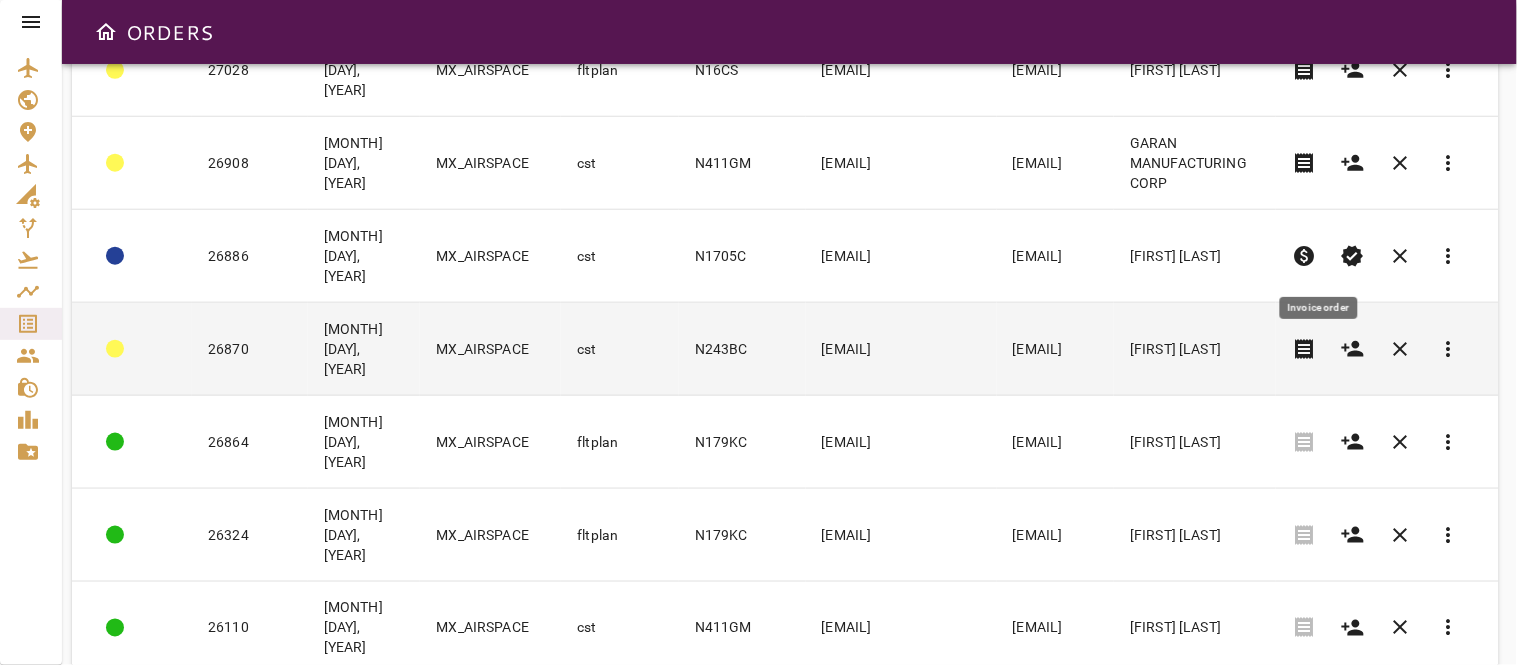 click on "receipt" at bounding box center (1305, 349) 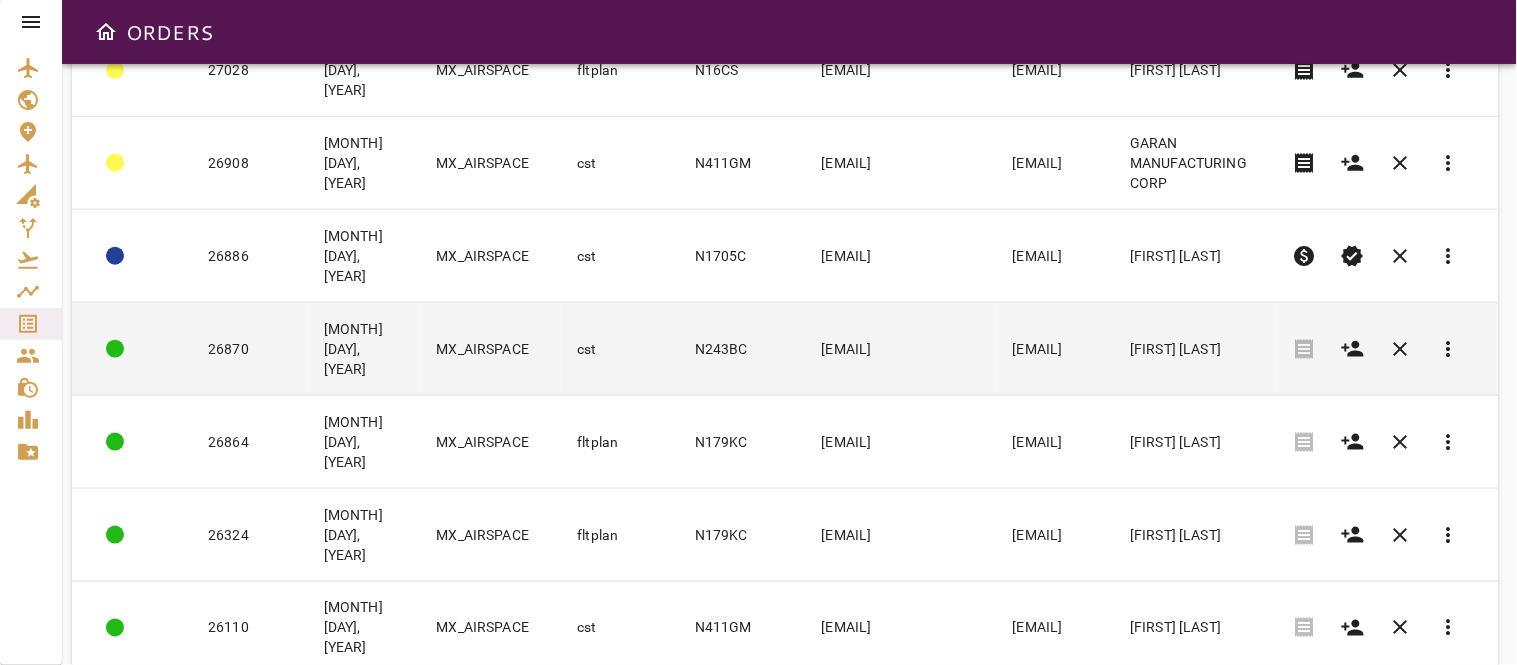 click on "N243BC" at bounding box center [742, 349] 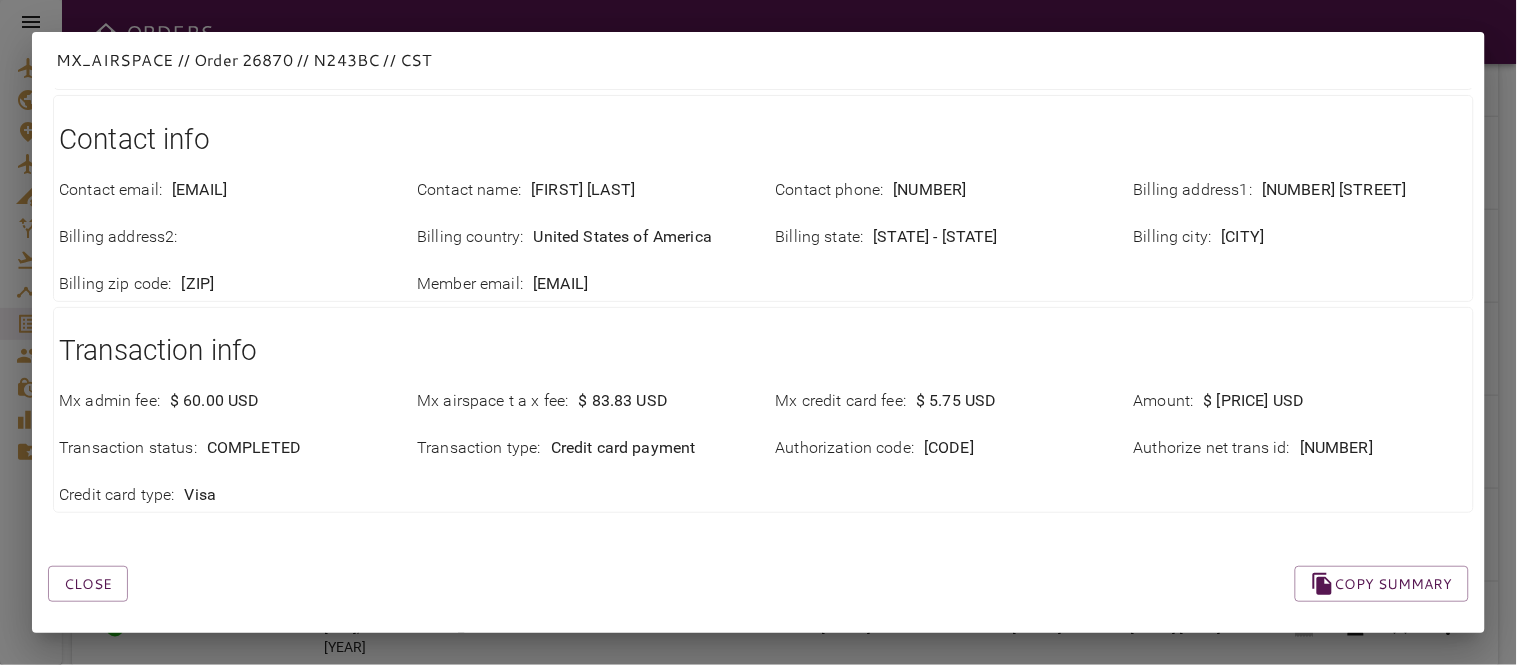scroll, scrollTop: 575, scrollLeft: 0, axis: vertical 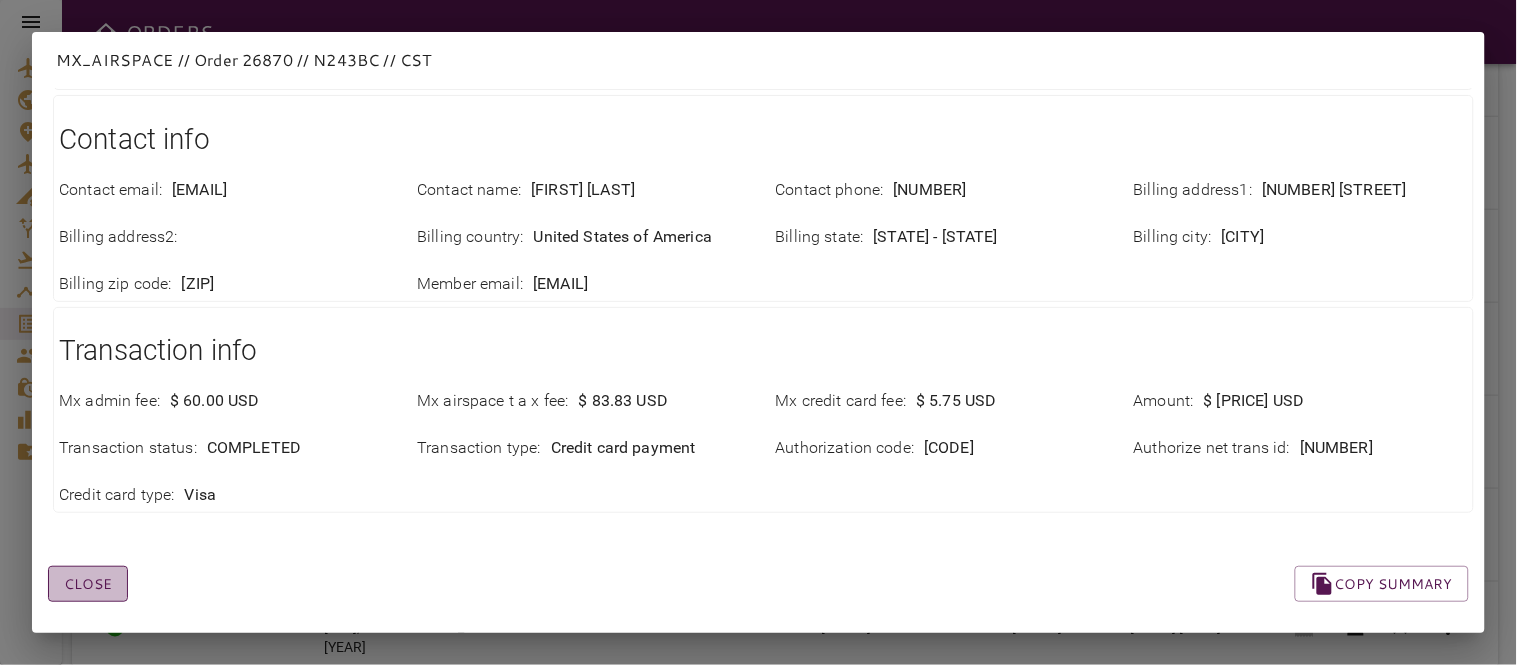 click on "Close" at bounding box center (88, 584) 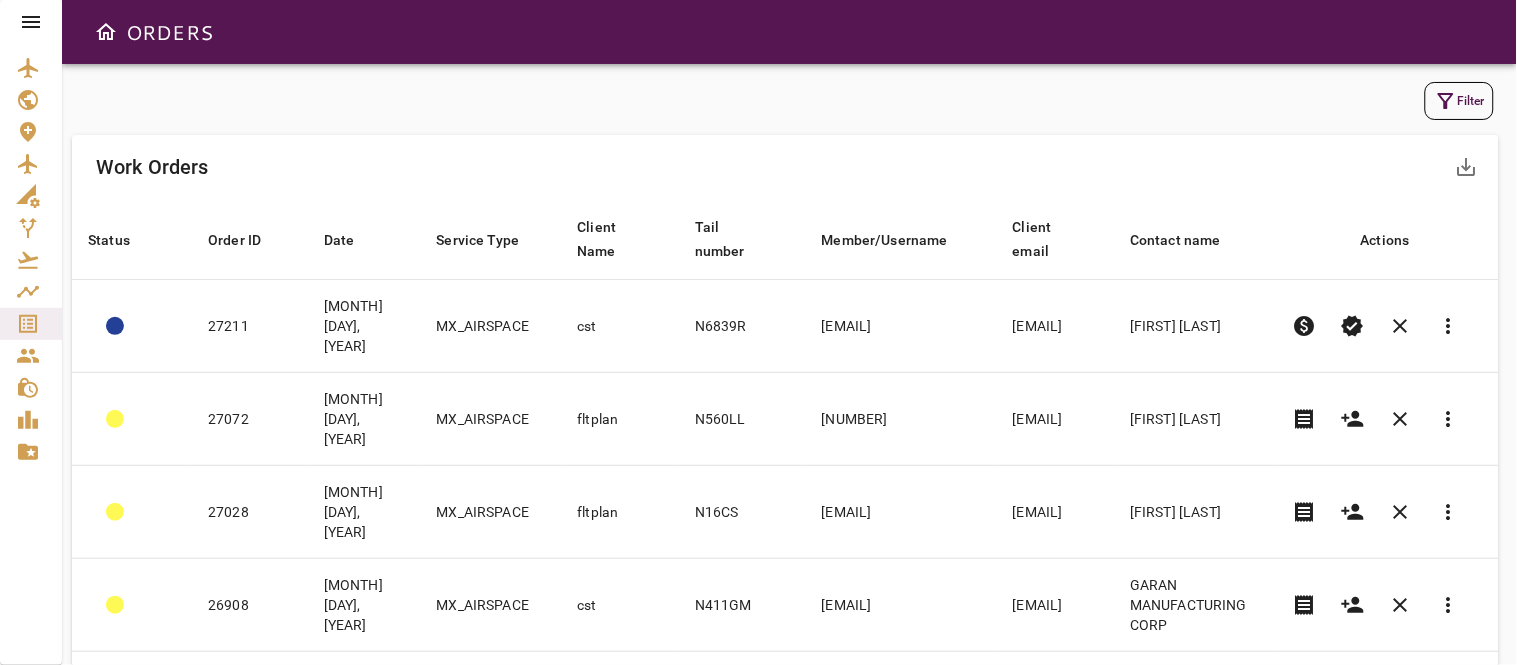 scroll, scrollTop: 0, scrollLeft: 0, axis: both 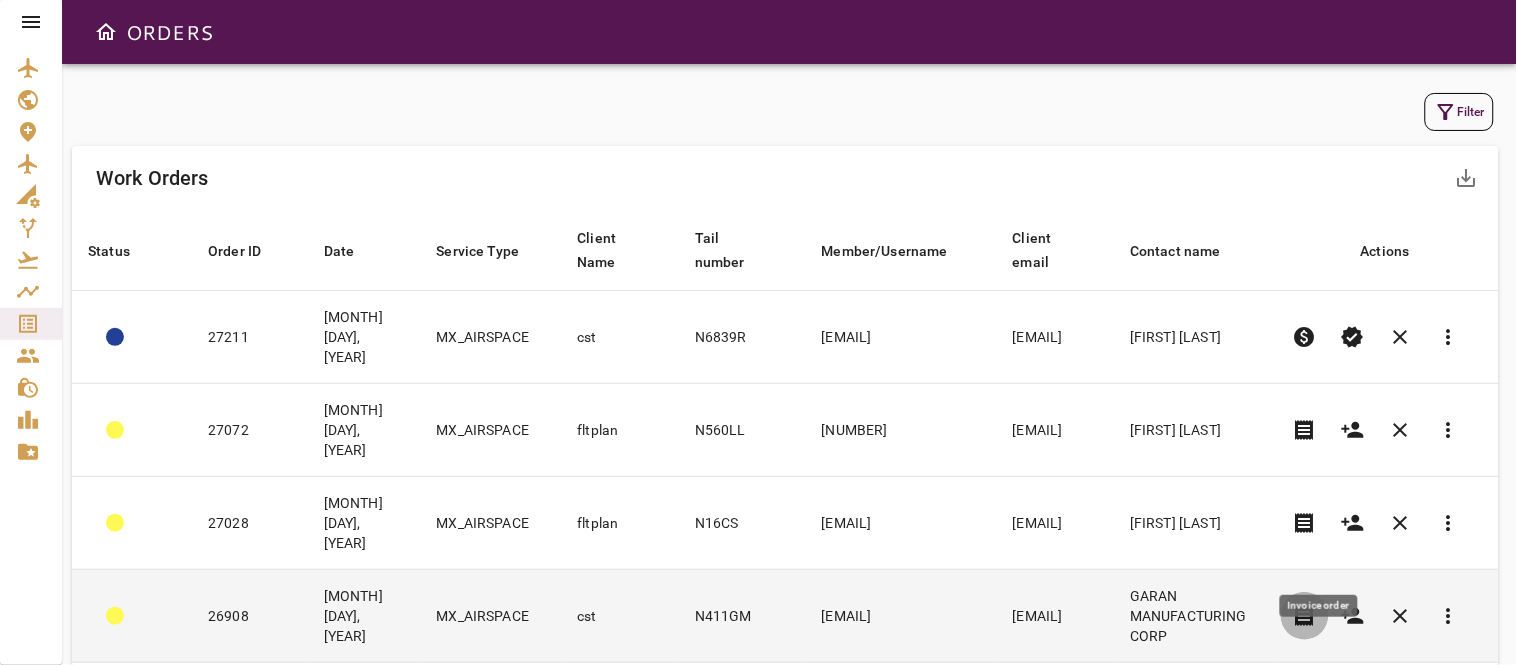 click on "receipt" at bounding box center (1305, 616) 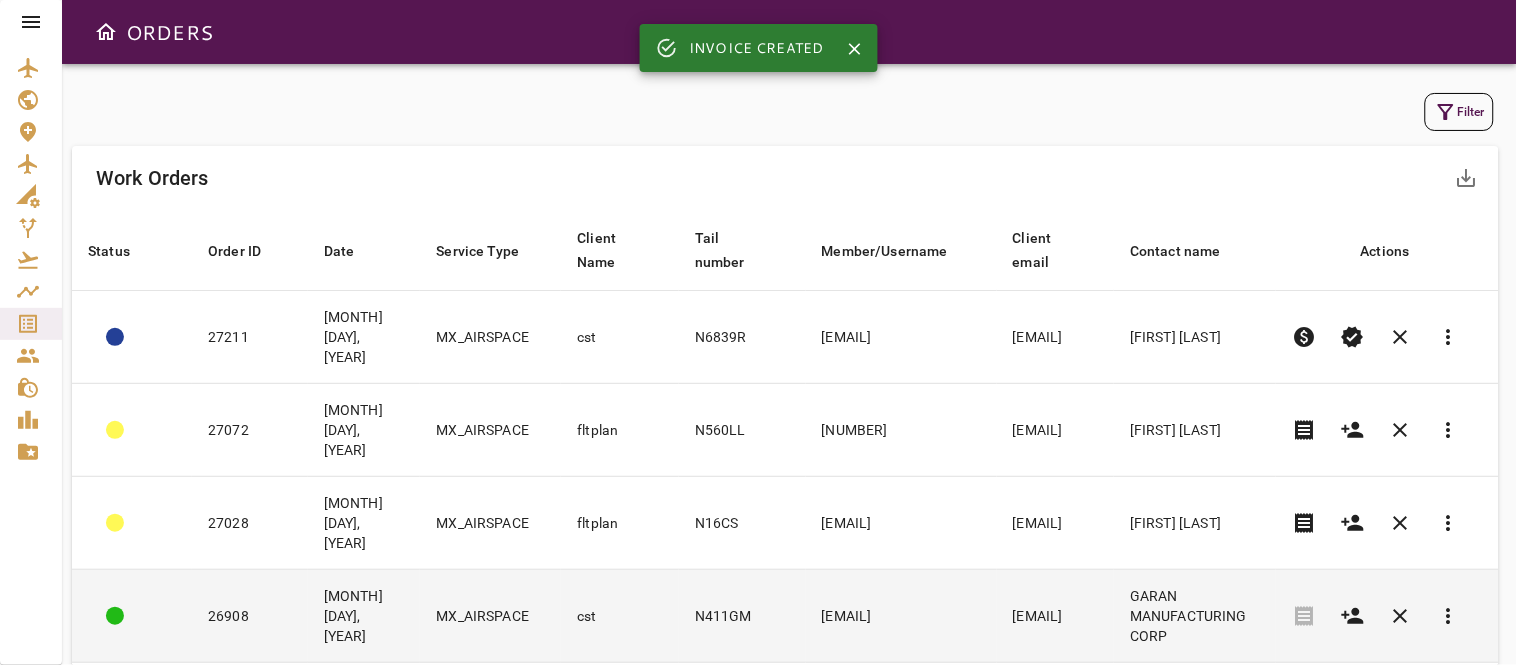 click on "[EMAIL]" at bounding box center (1056, 616) 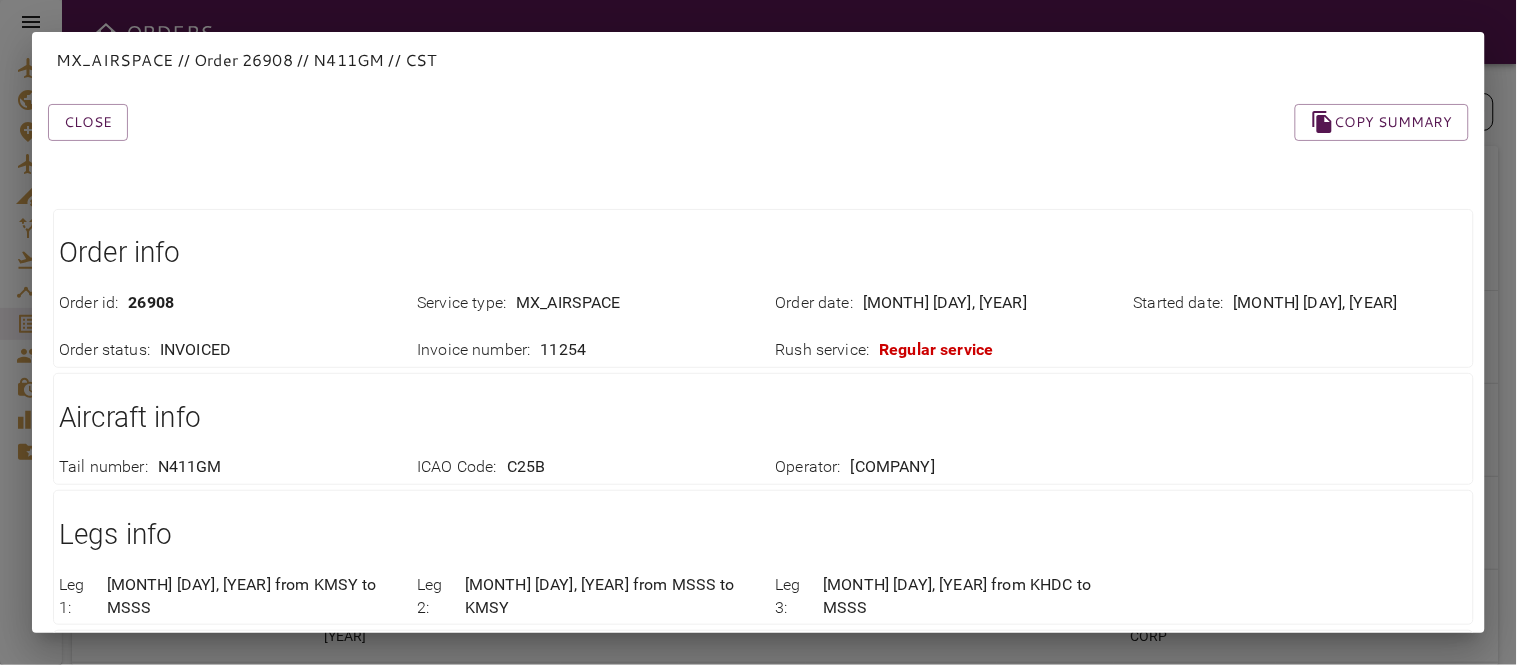 scroll, scrollTop: 553, scrollLeft: 0, axis: vertical 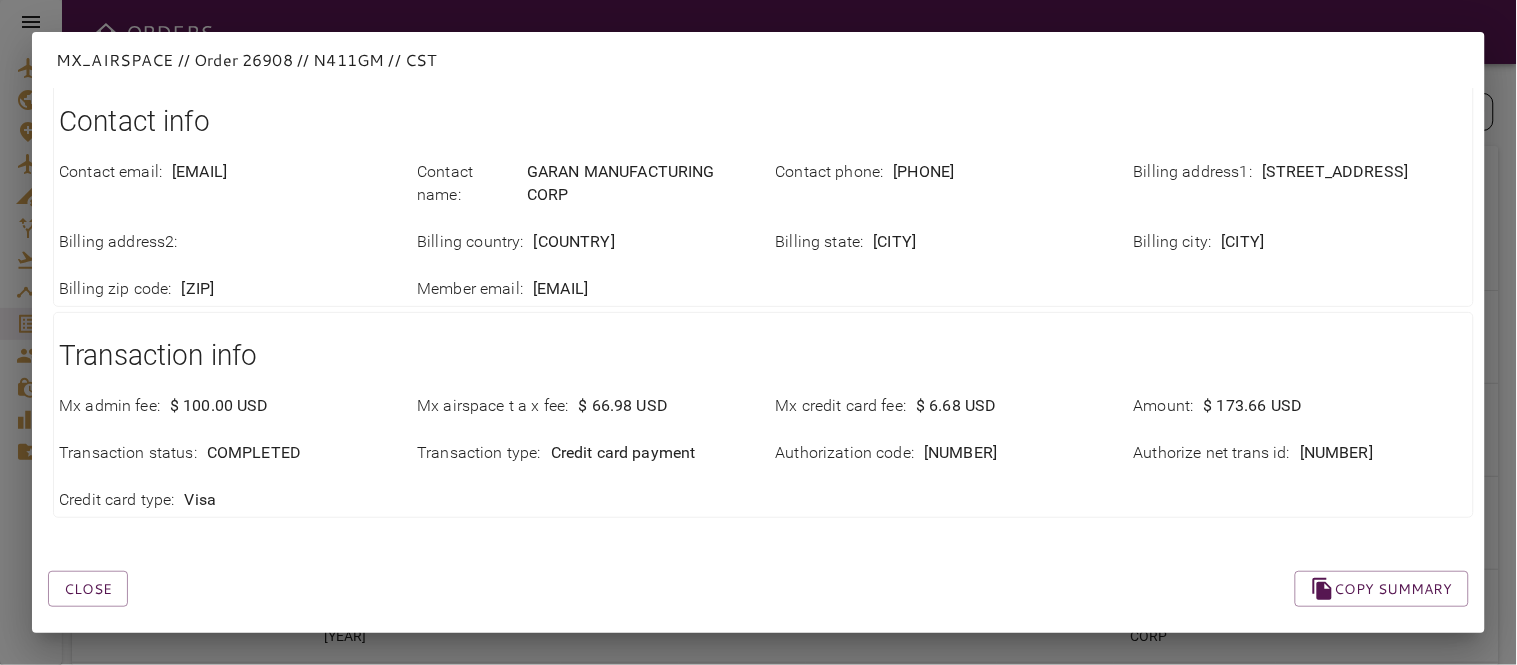 drag, startPoint x: 1326, startPoint y: 433, endPoint x: 1397, endPoint y: 433, distance: 71 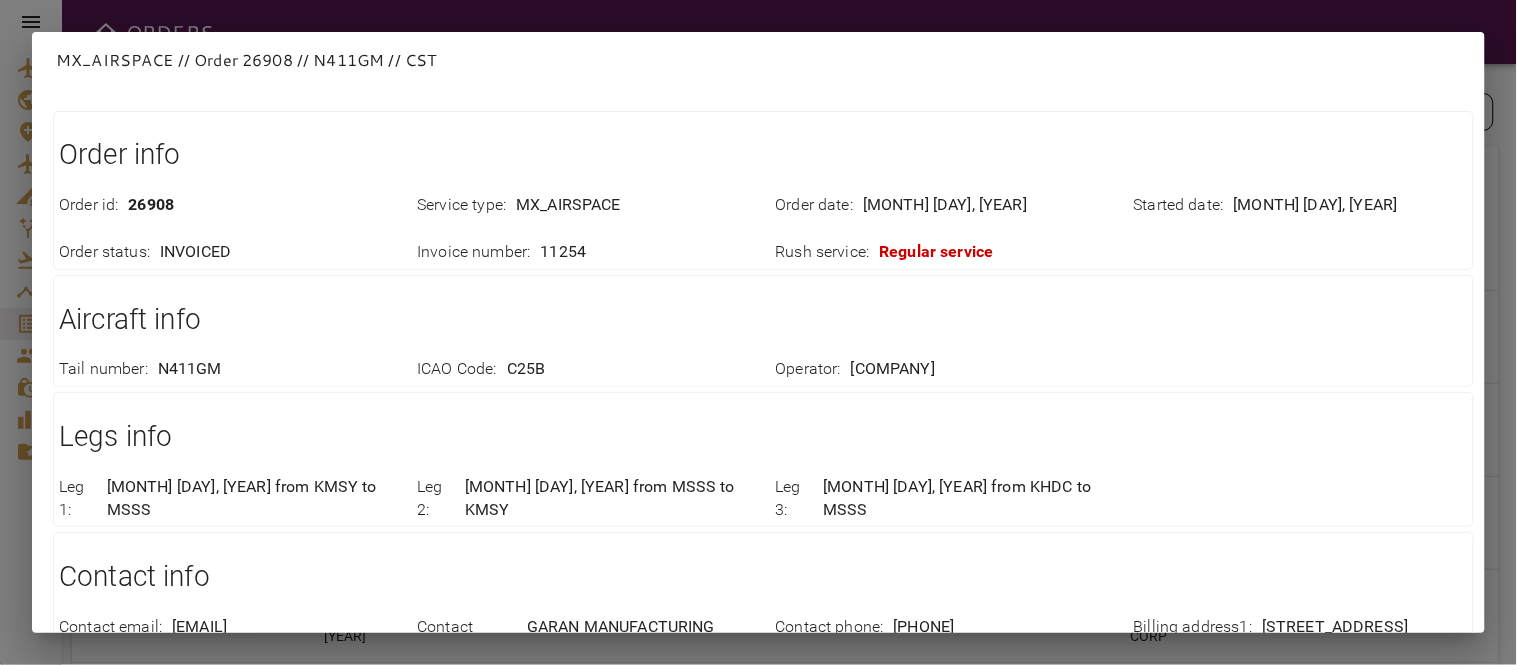 scroll, scrollTop: 0, scrollLeft: 0, axis: both 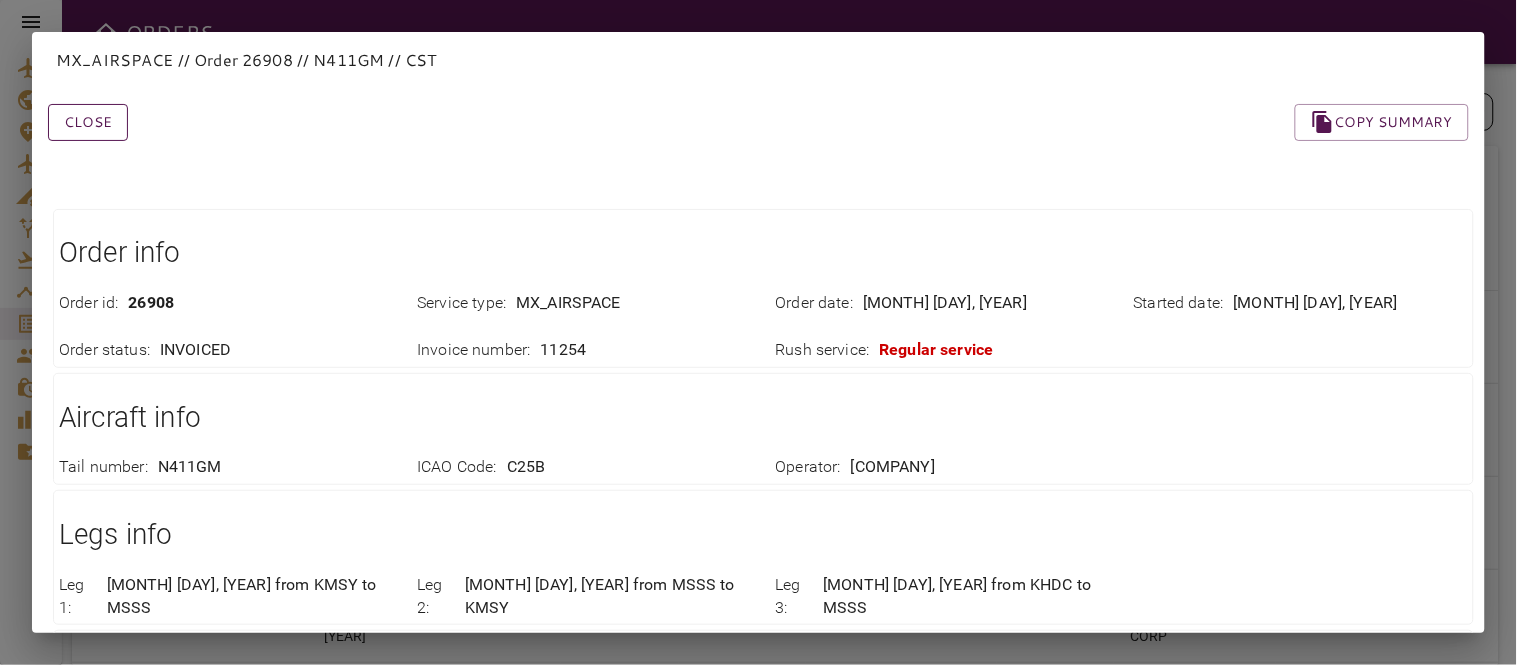 click on "Close" at bounding box center (88, 122) 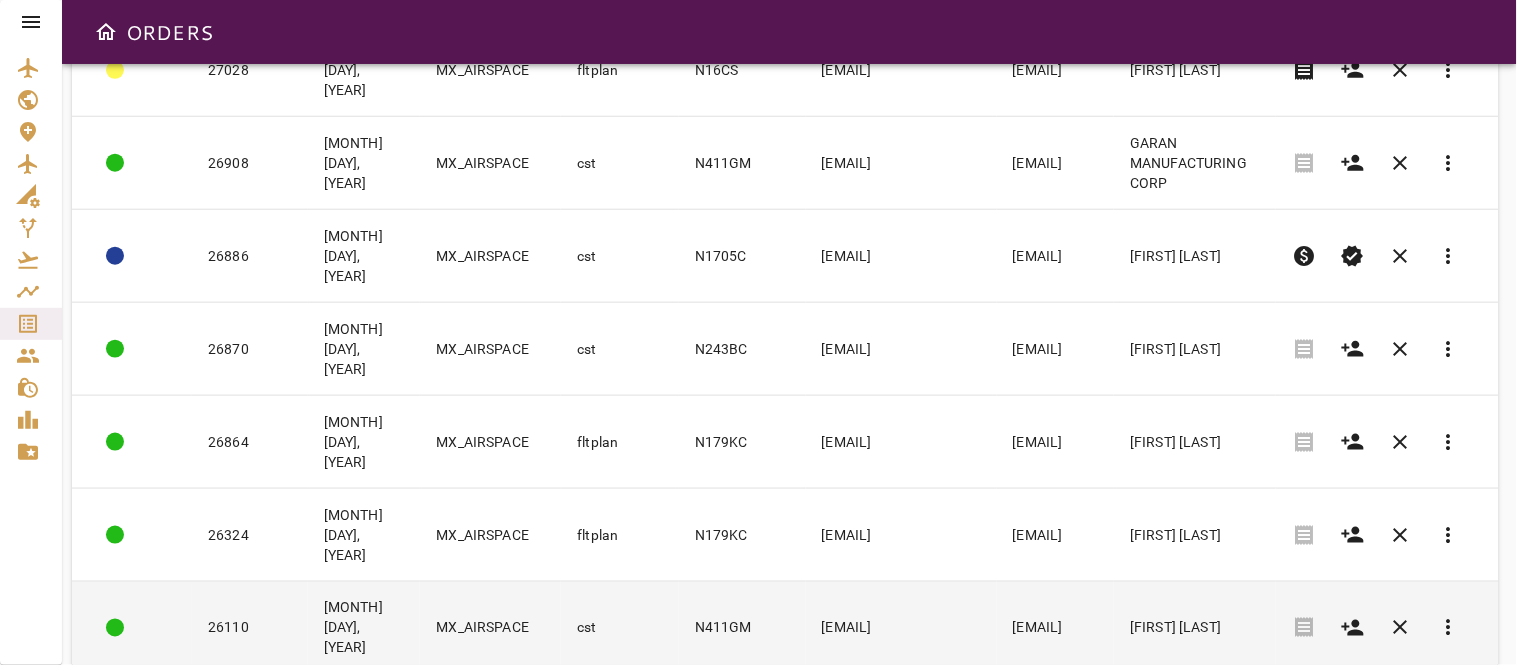 scroll, scrollTop: 0, scrollLeft: 0, axis: both 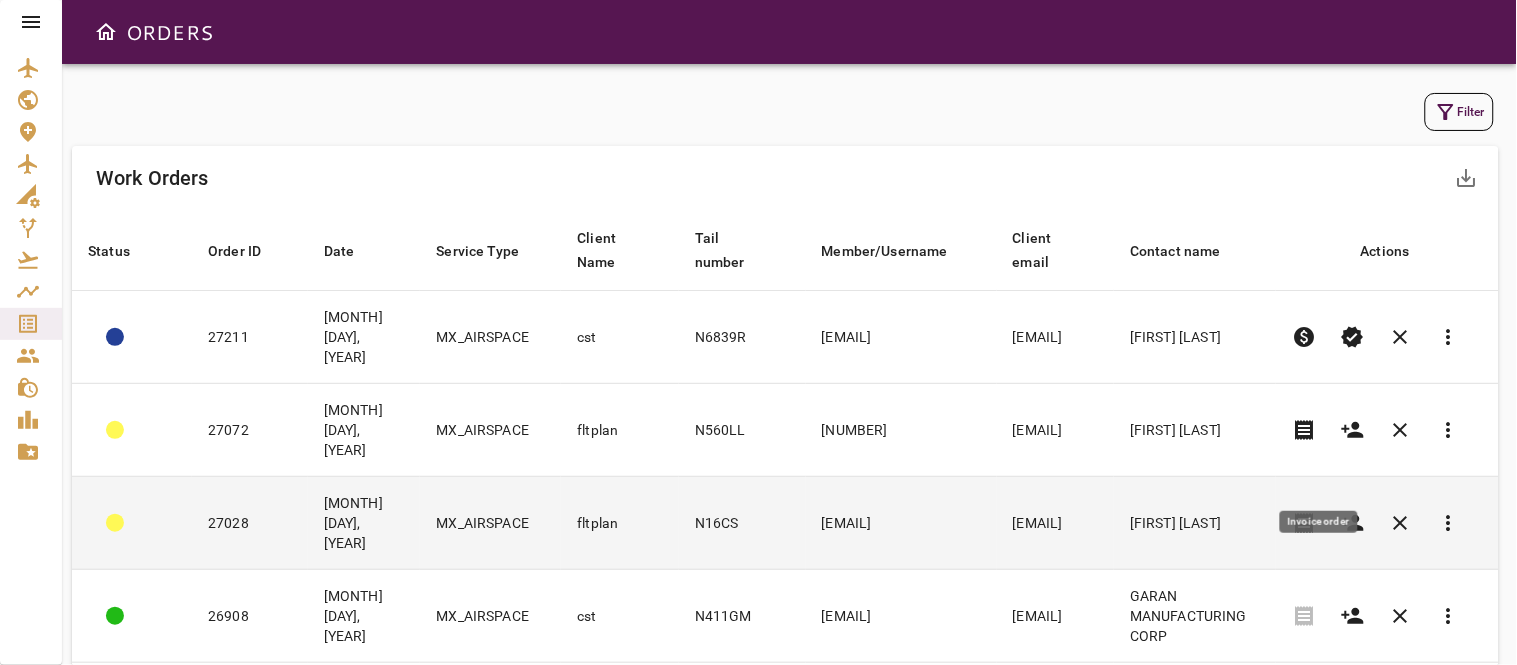 click on "receipt" at bounding box center [1305, 523] 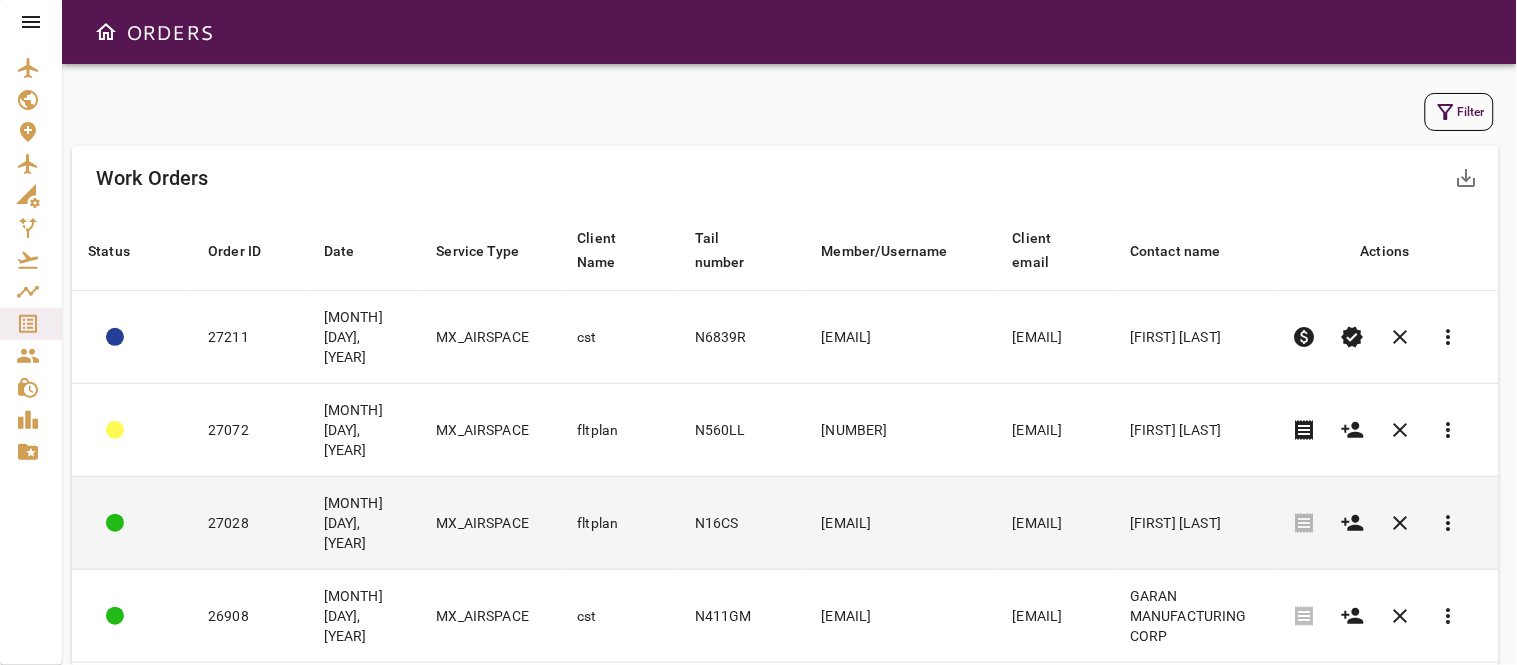 click on "[EMAIL]" at bounding box center [901, 523] 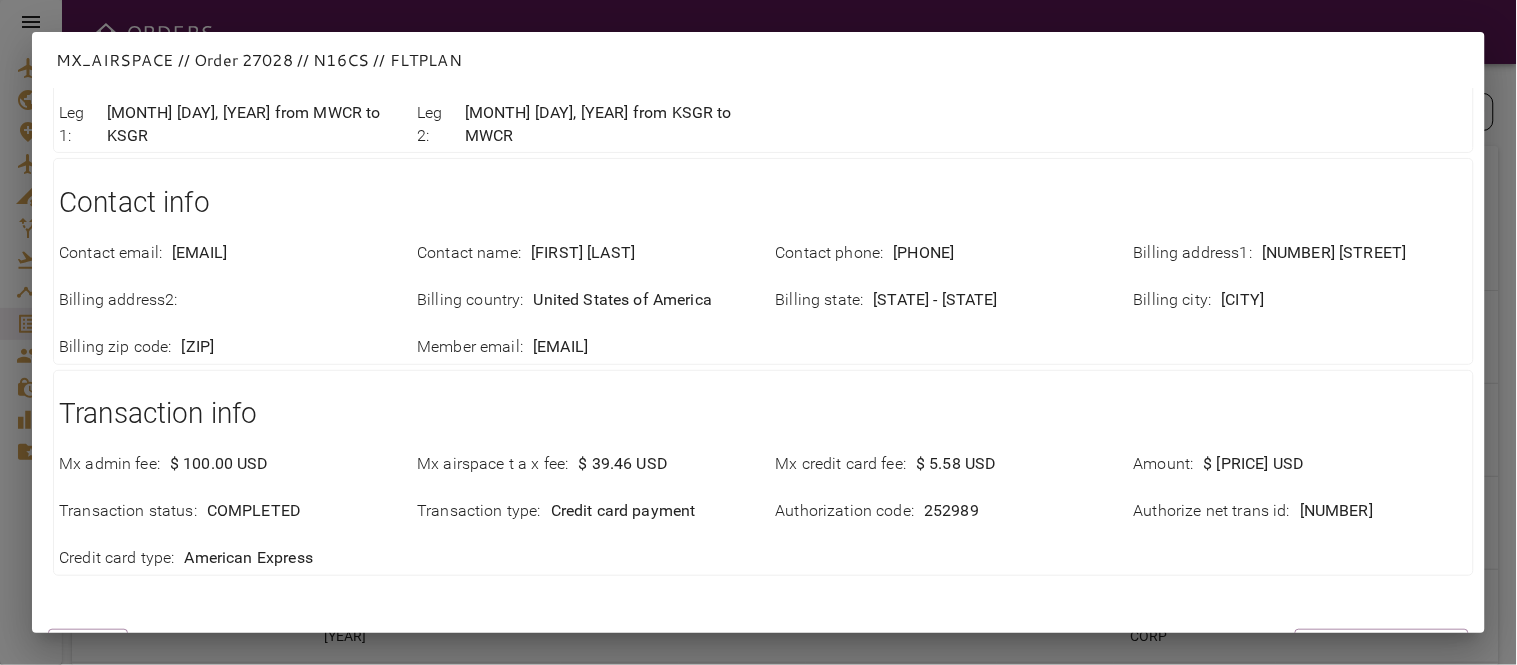 scroll, scrollTop: 553, scrollLeft: 0, axis: vertical 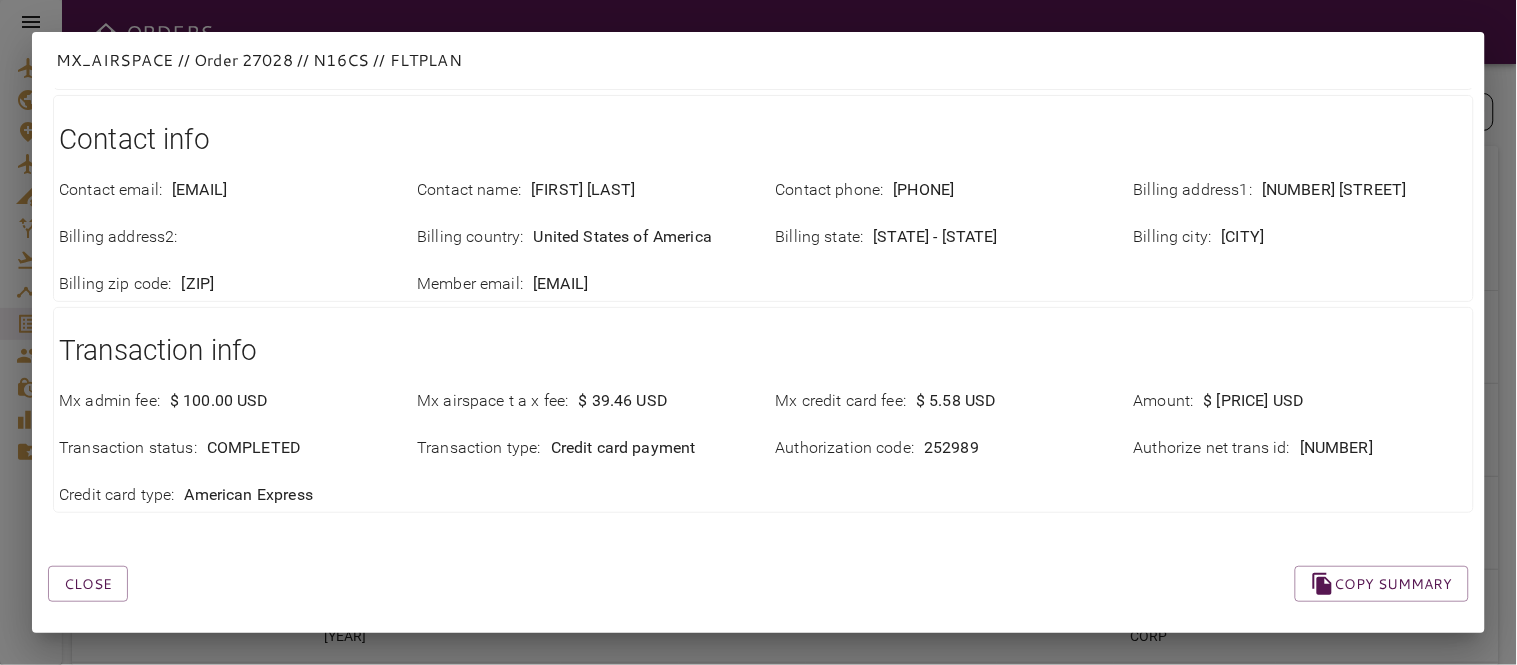drag, startPoint x: 1280, startPoint y: 434, endPoint x: 1434, endPoint y: 447, distance: 154.54773 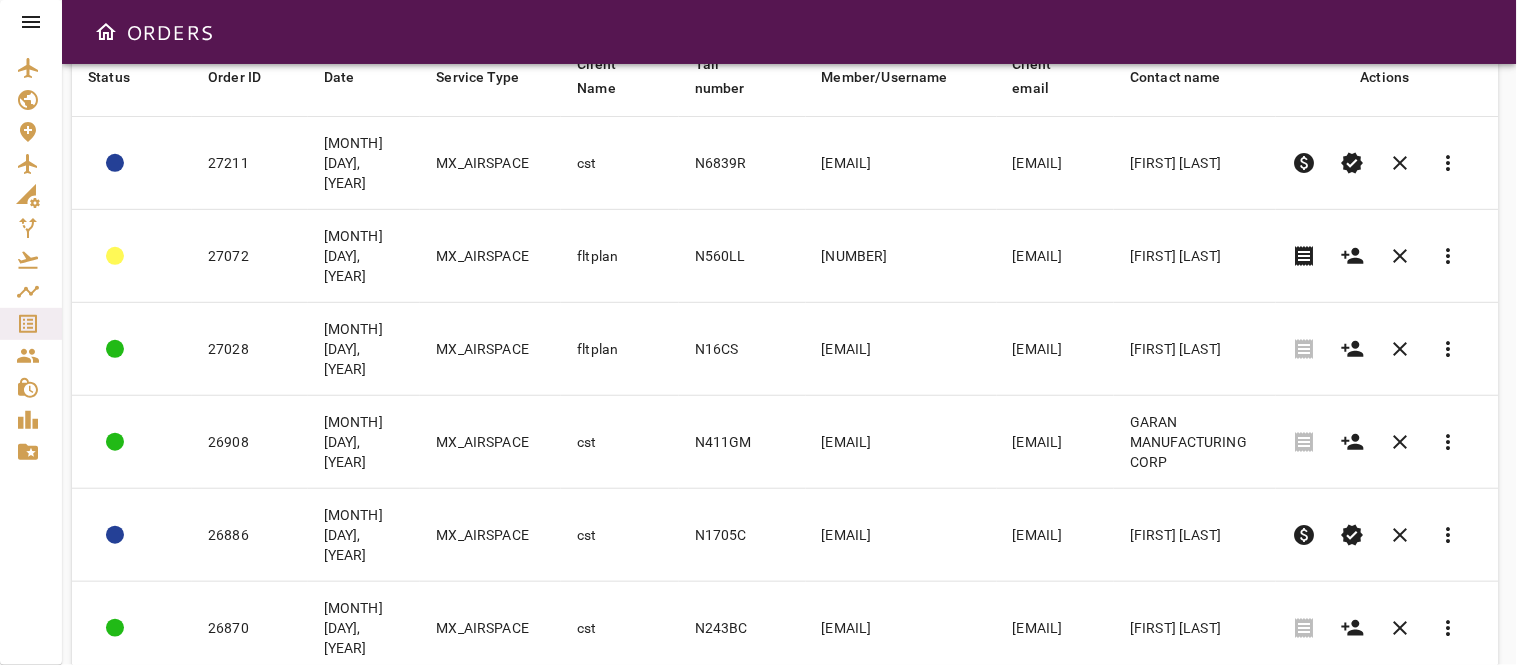 scroll, scrollTop: 0, scrollLeft: 0, axis: both 